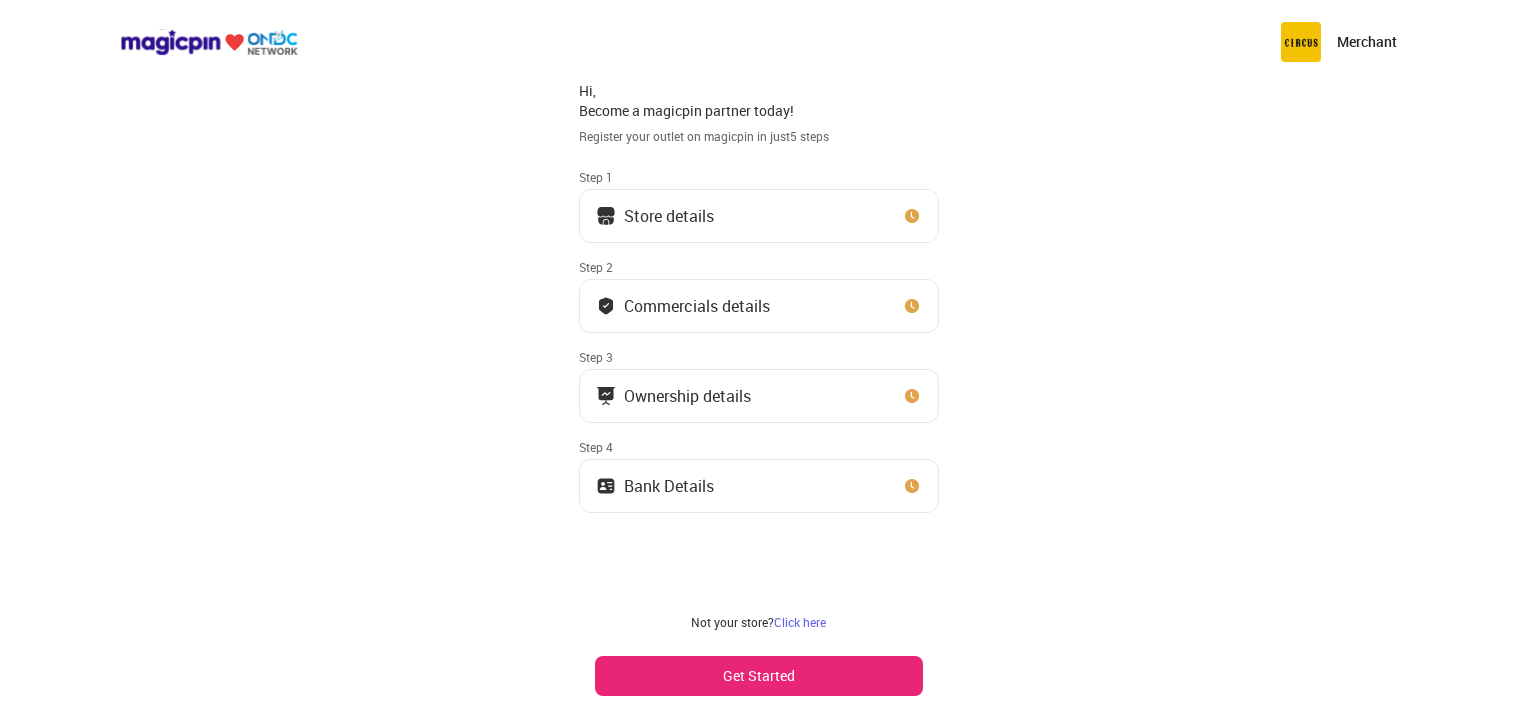 scroll, scrollTop: 0, scrollLeft: 0, axis: both 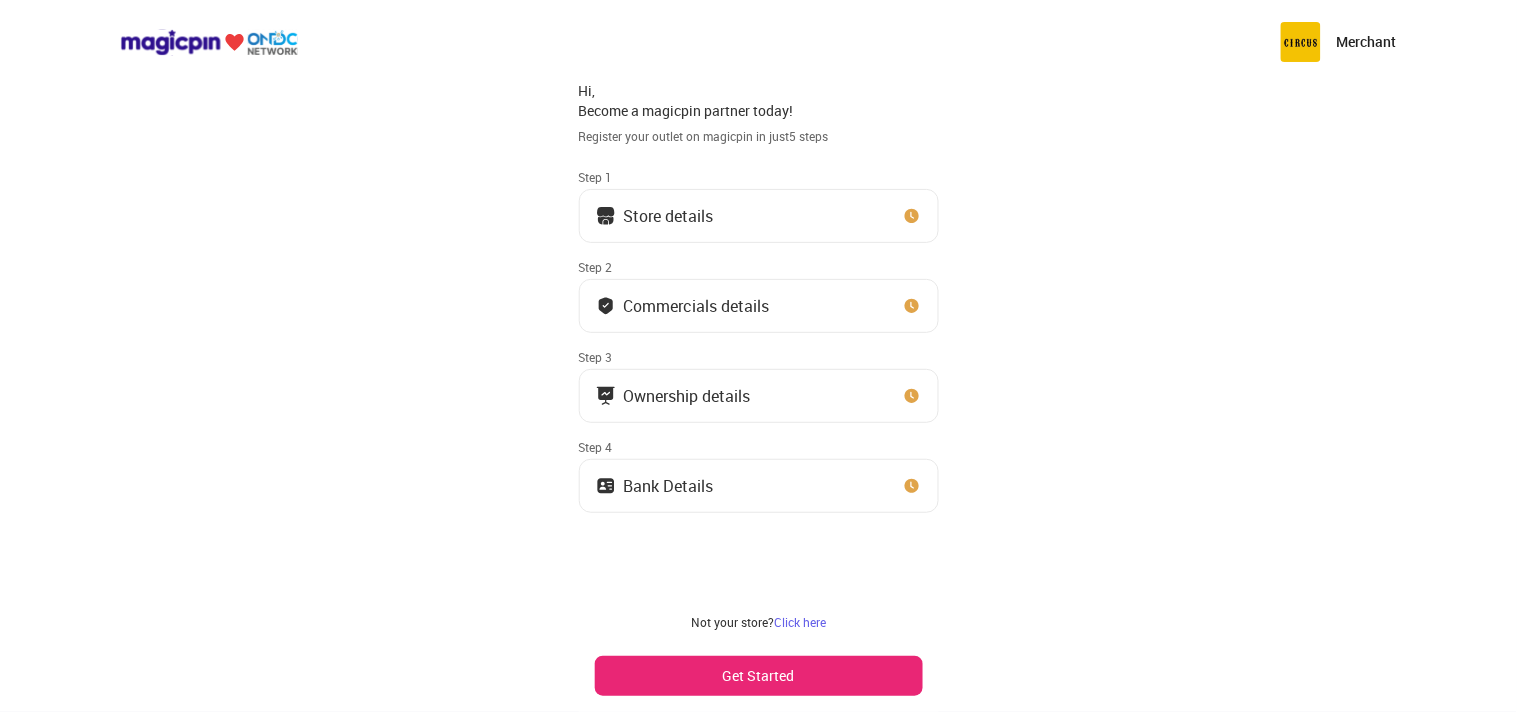 click on "Get Started" at bounding box center (759, 676) 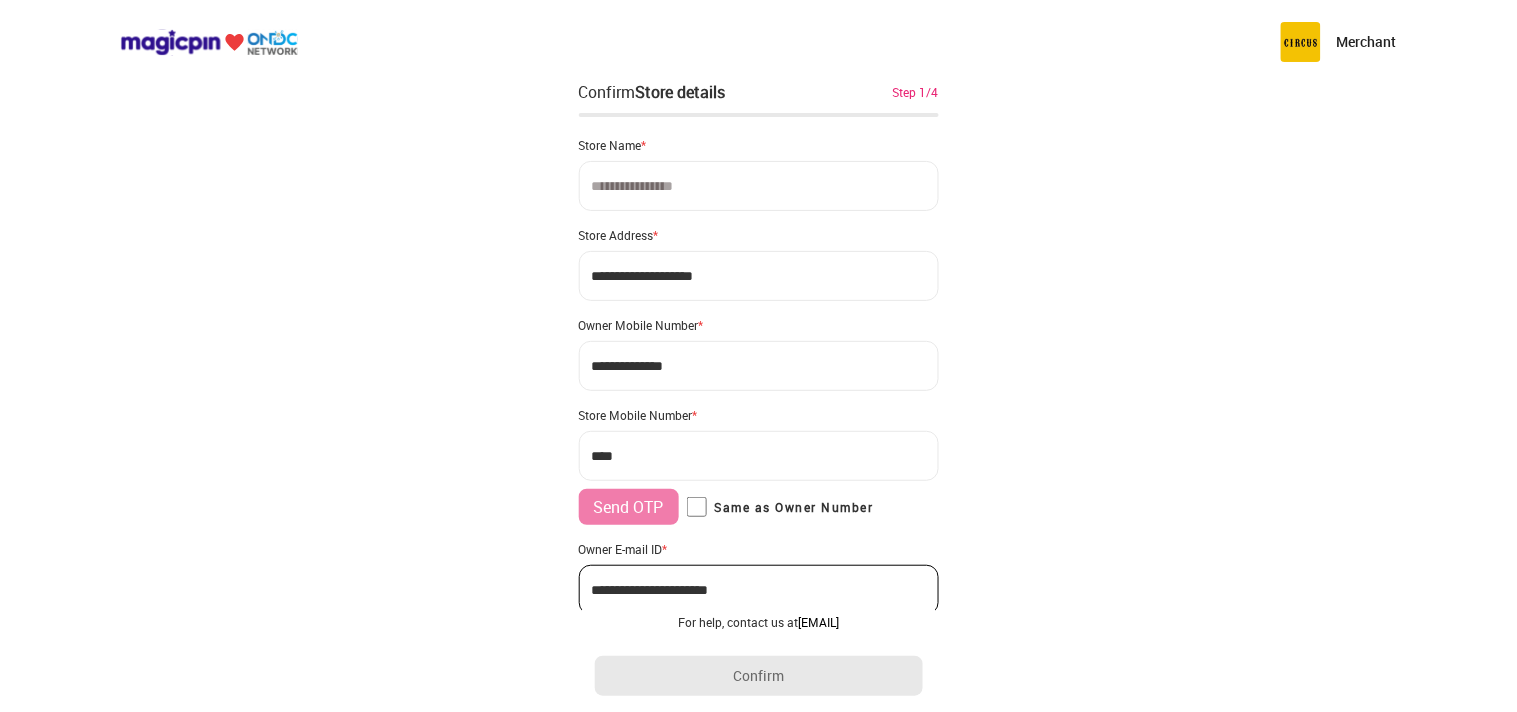 click at bounding box center (759, 186) 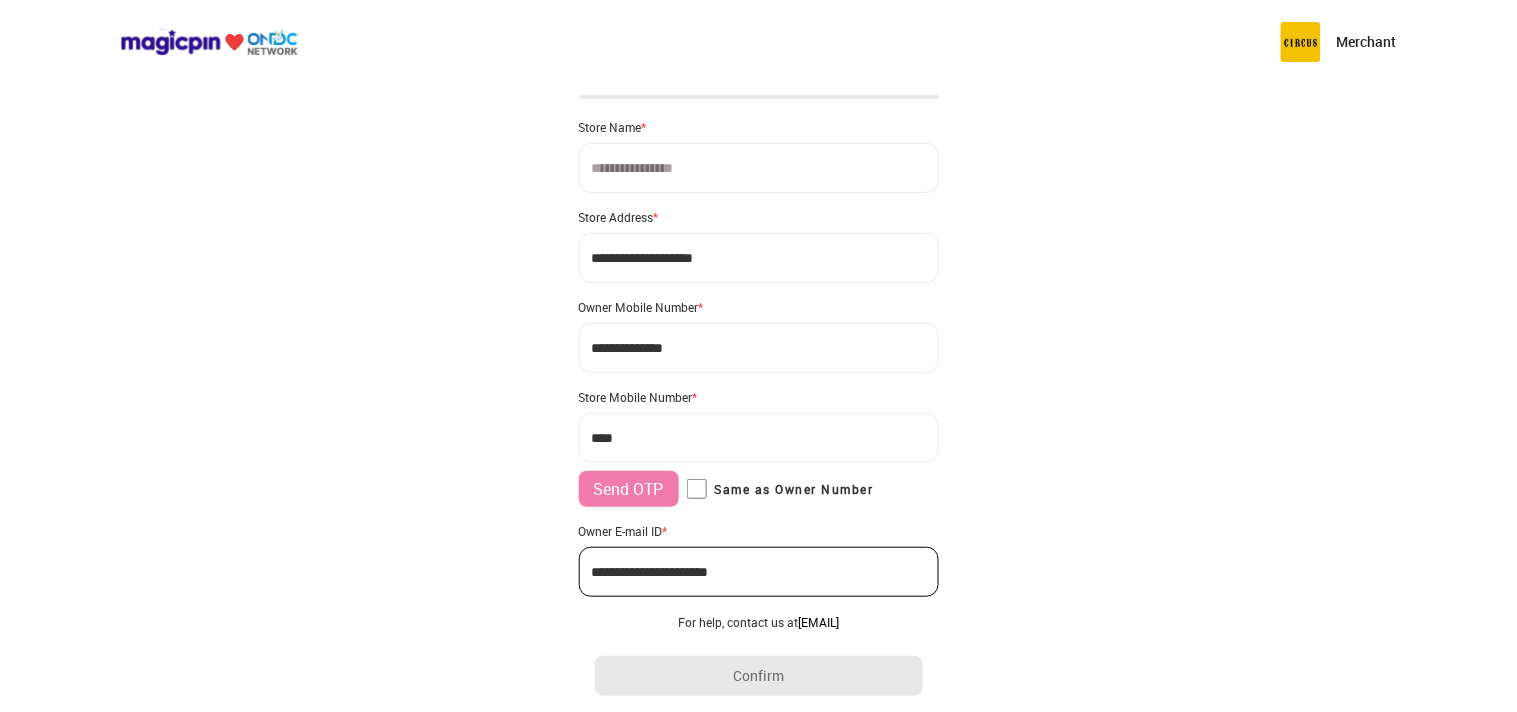scroll, scrollTop: 0, scrollLeft: 0, axis: both 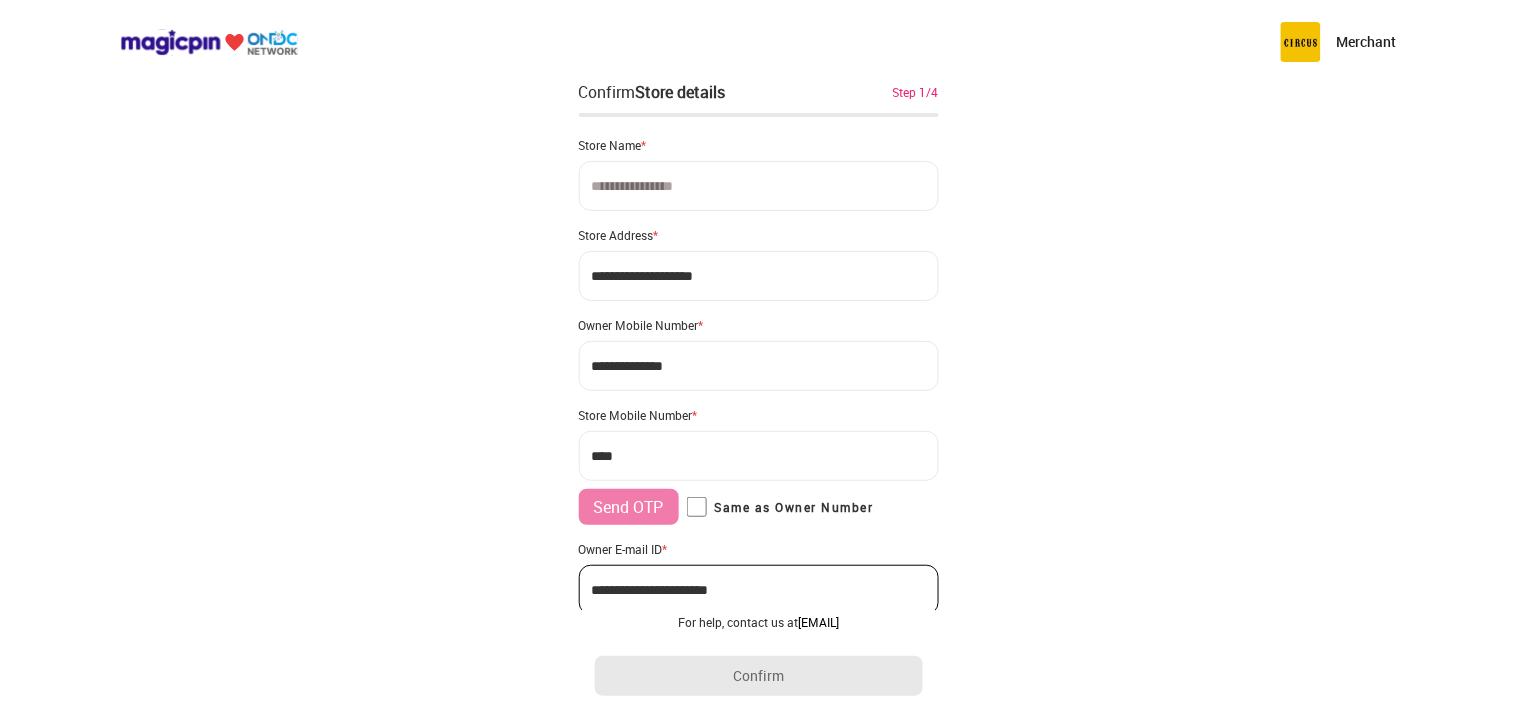 click at bounding box center (759, 186) 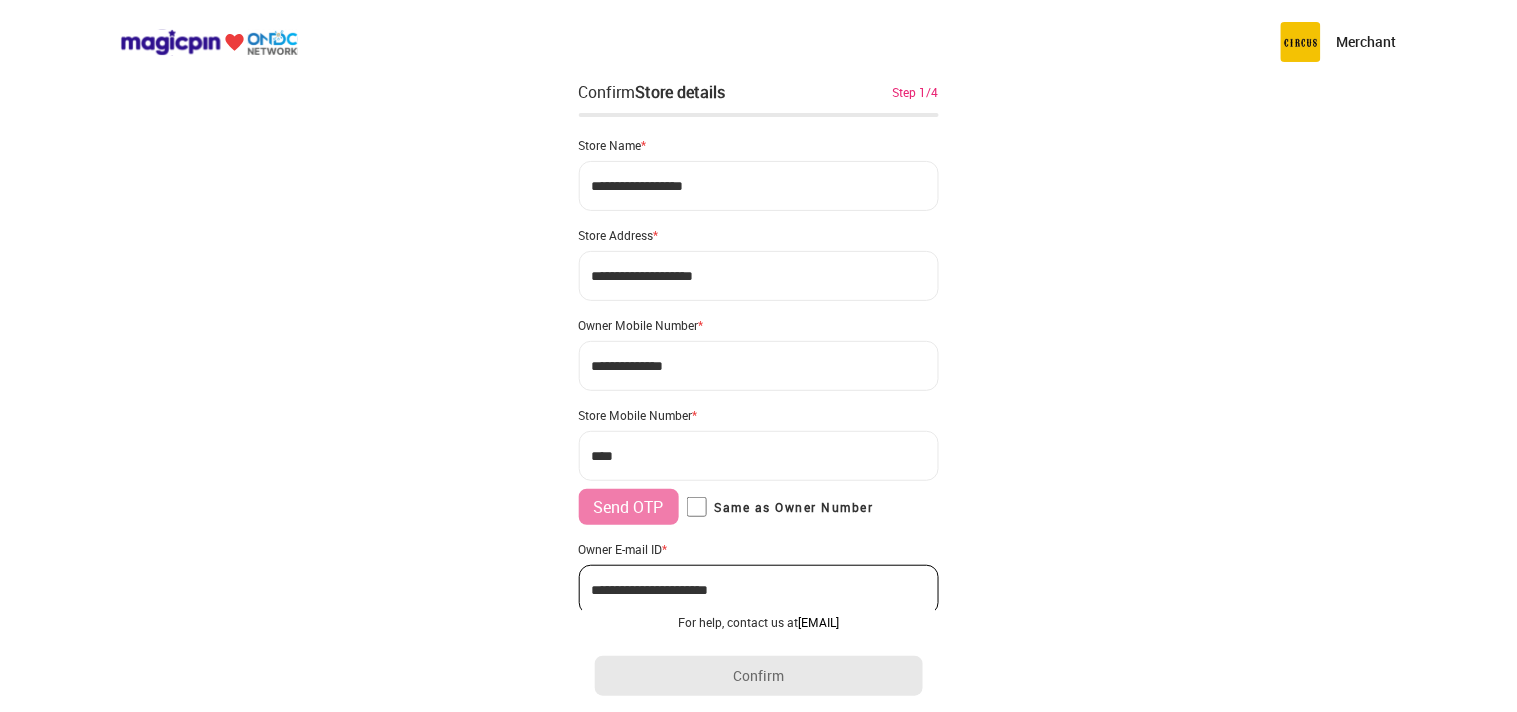 type on "**********" 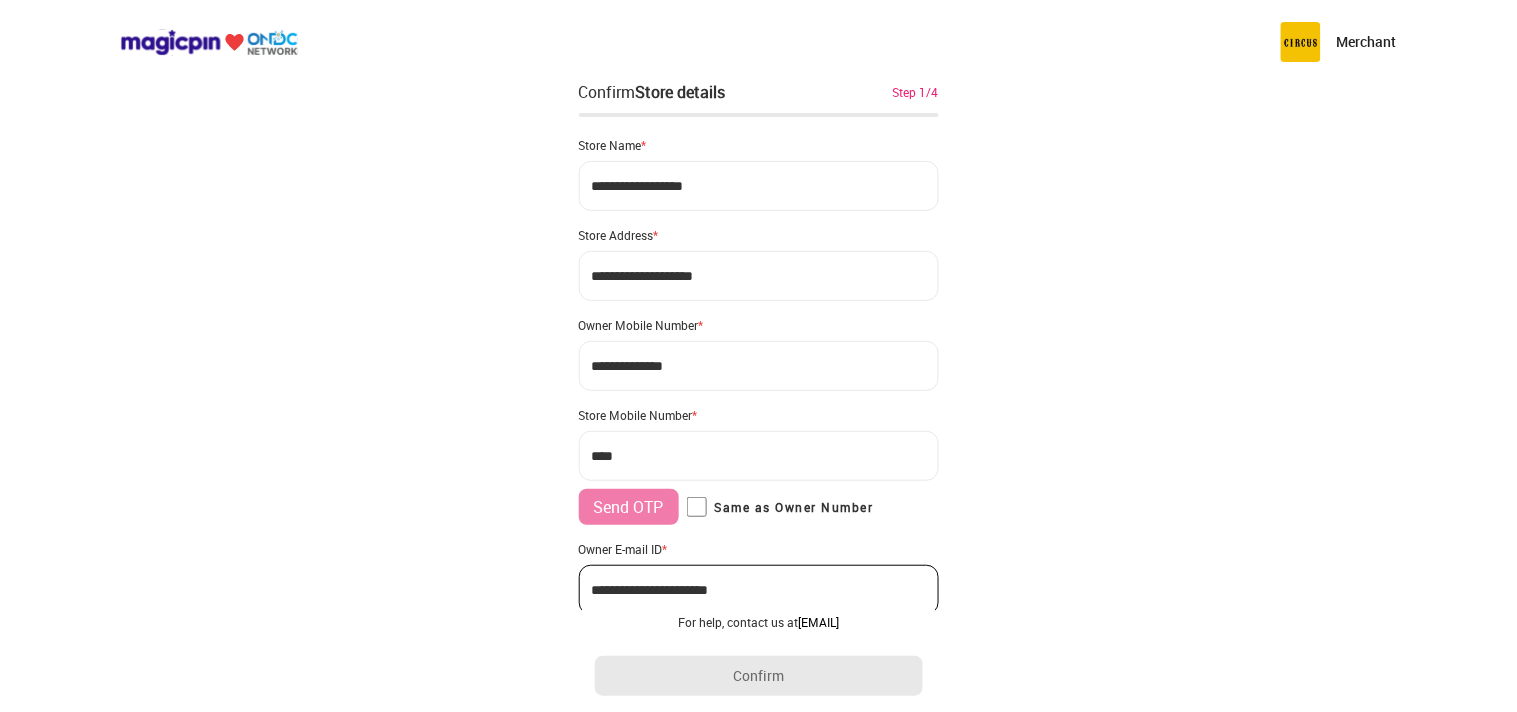 type on "**********" 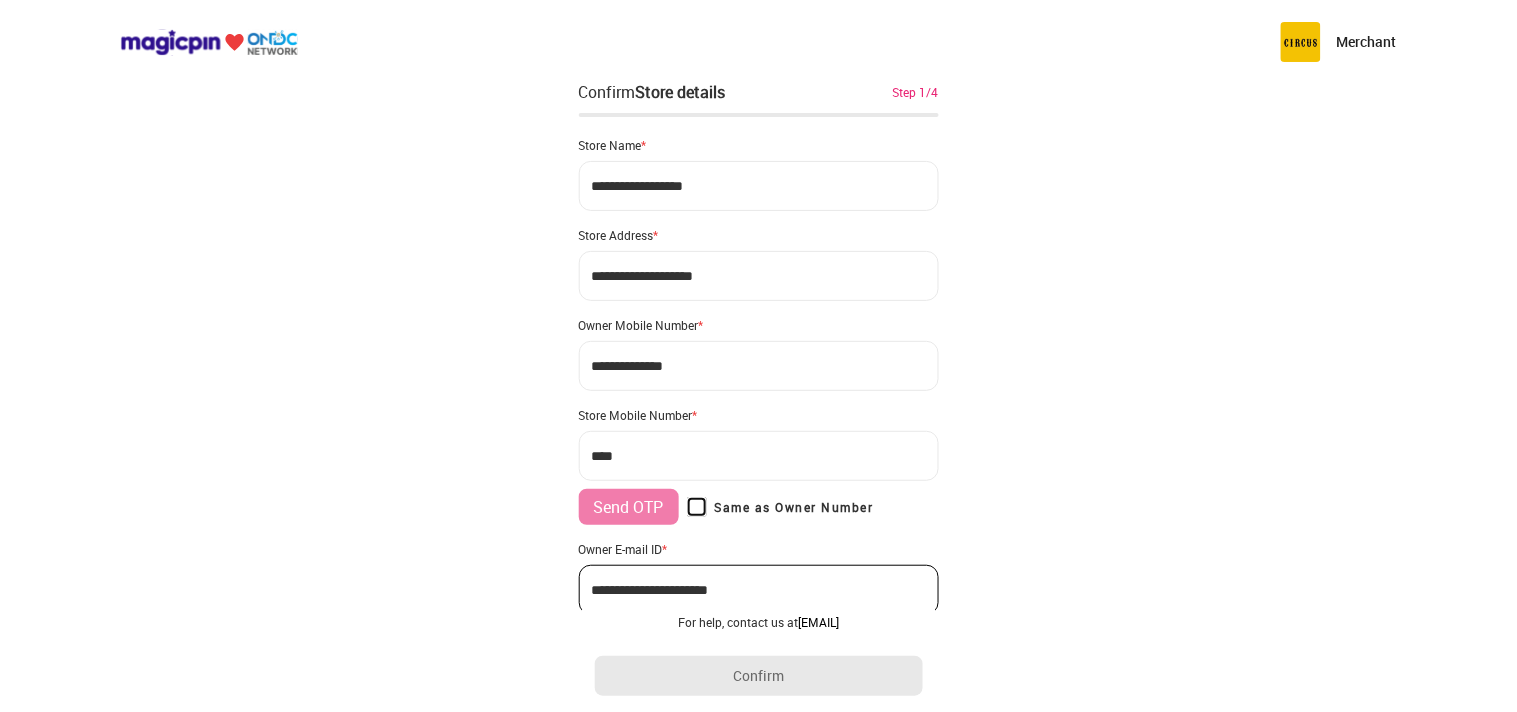 type on "**********" 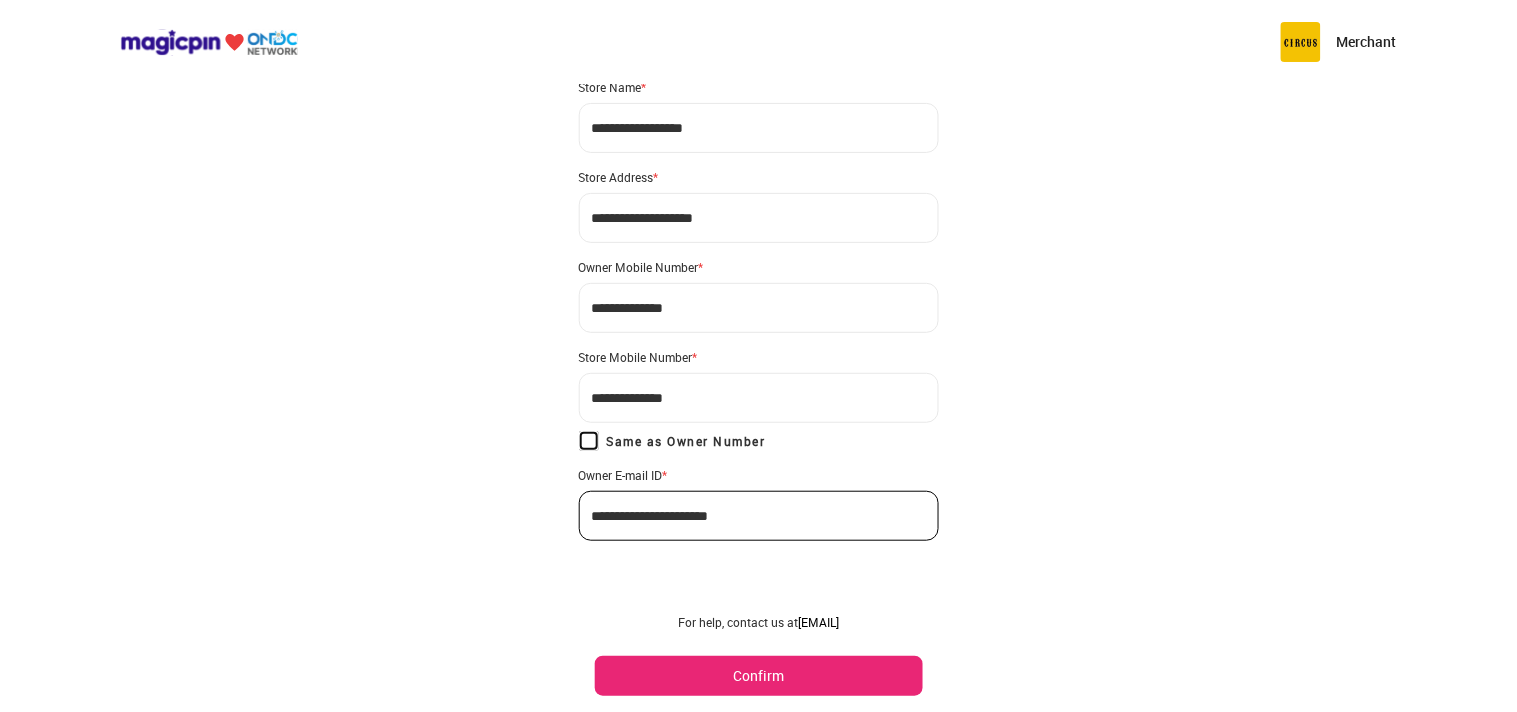 scroll, scrollTop: 67, scrollLeft: 0, axis: vertical 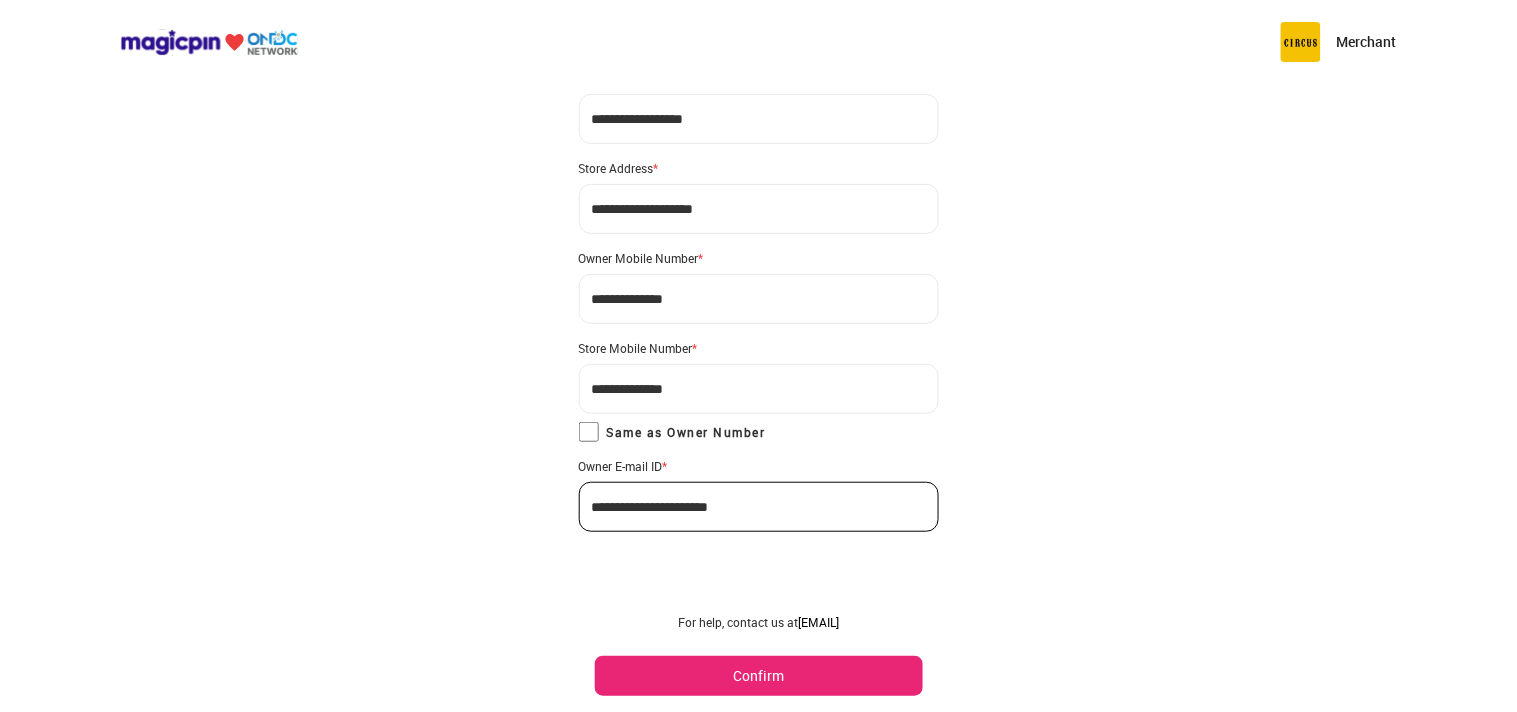click on "Confirm" at bounding box center [759, 676] 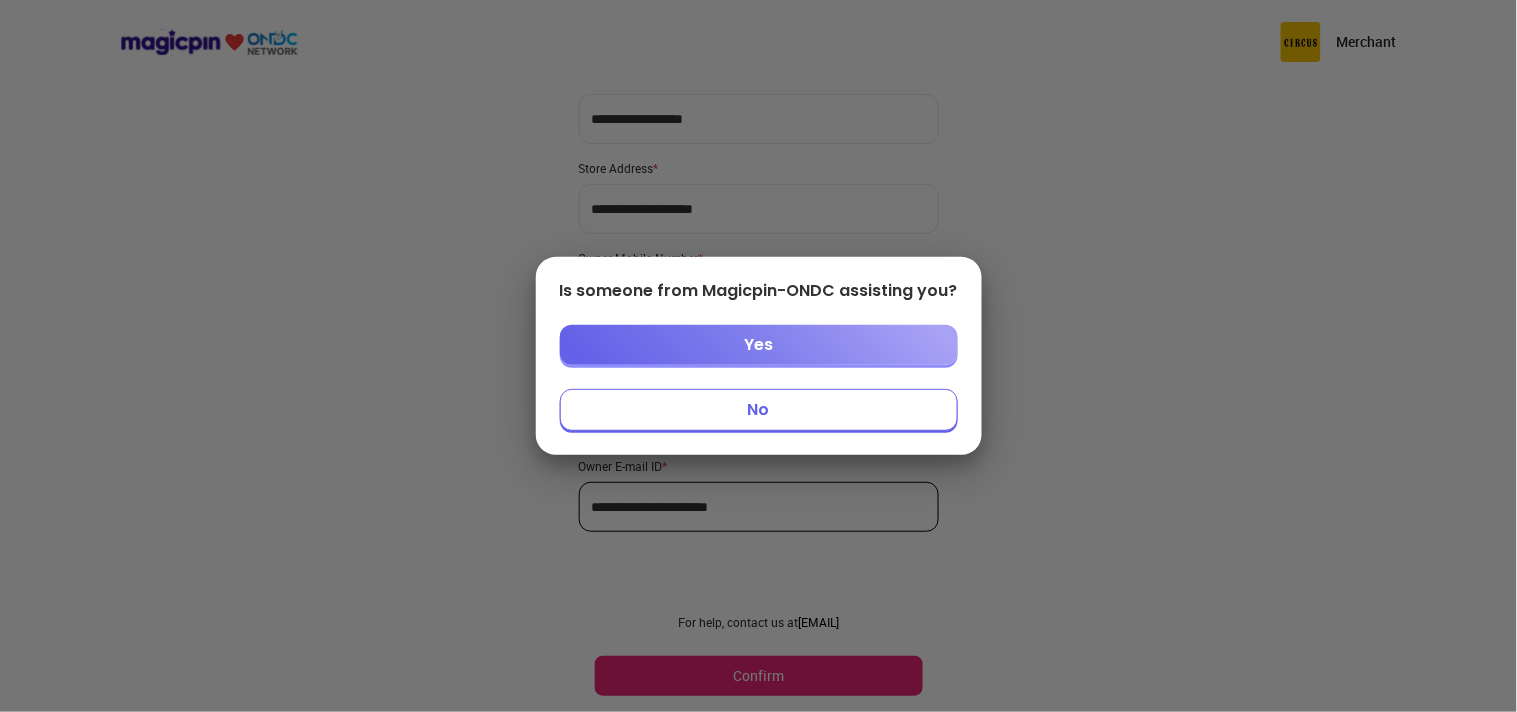 click on "No" at bounding box center (759, 410) 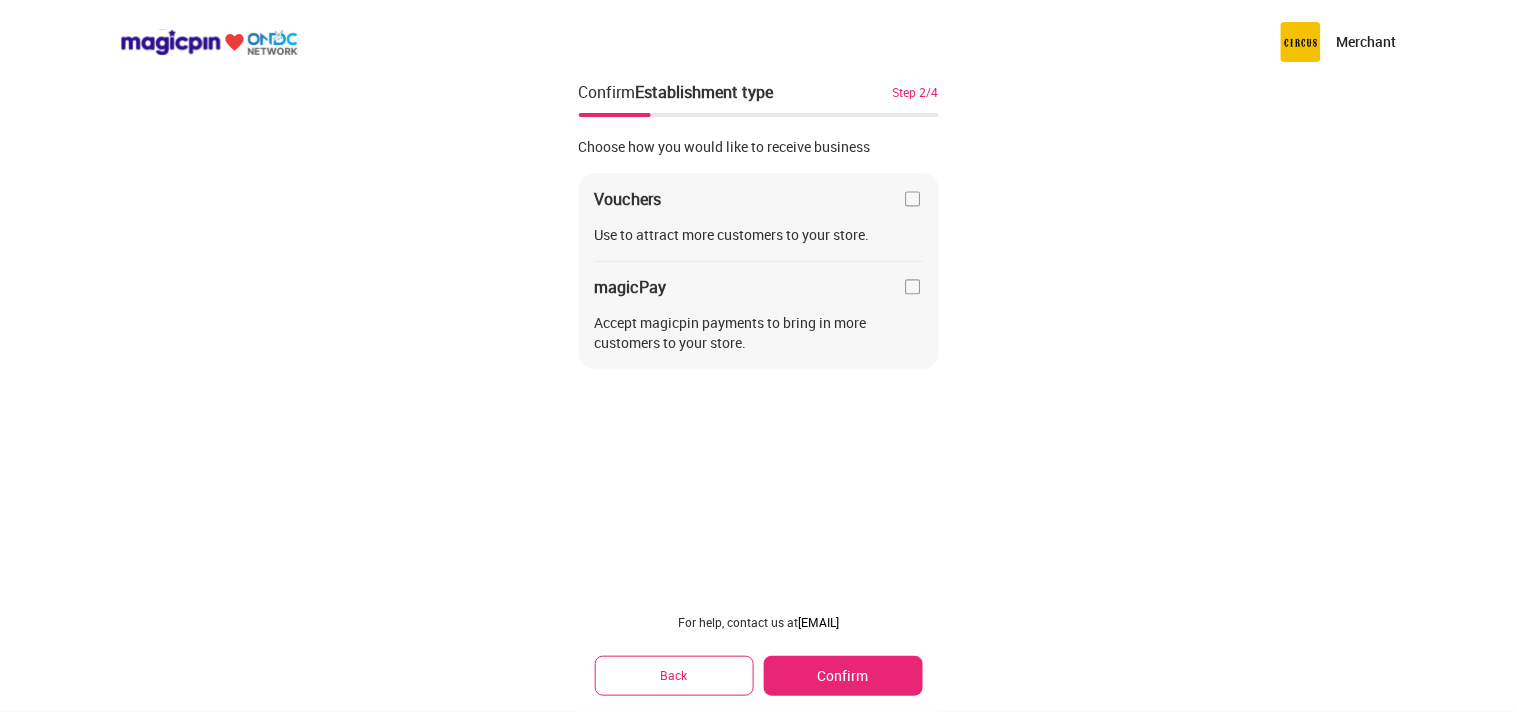 scroll, scrollTop: 0, scrollLeft: 0, axis: both 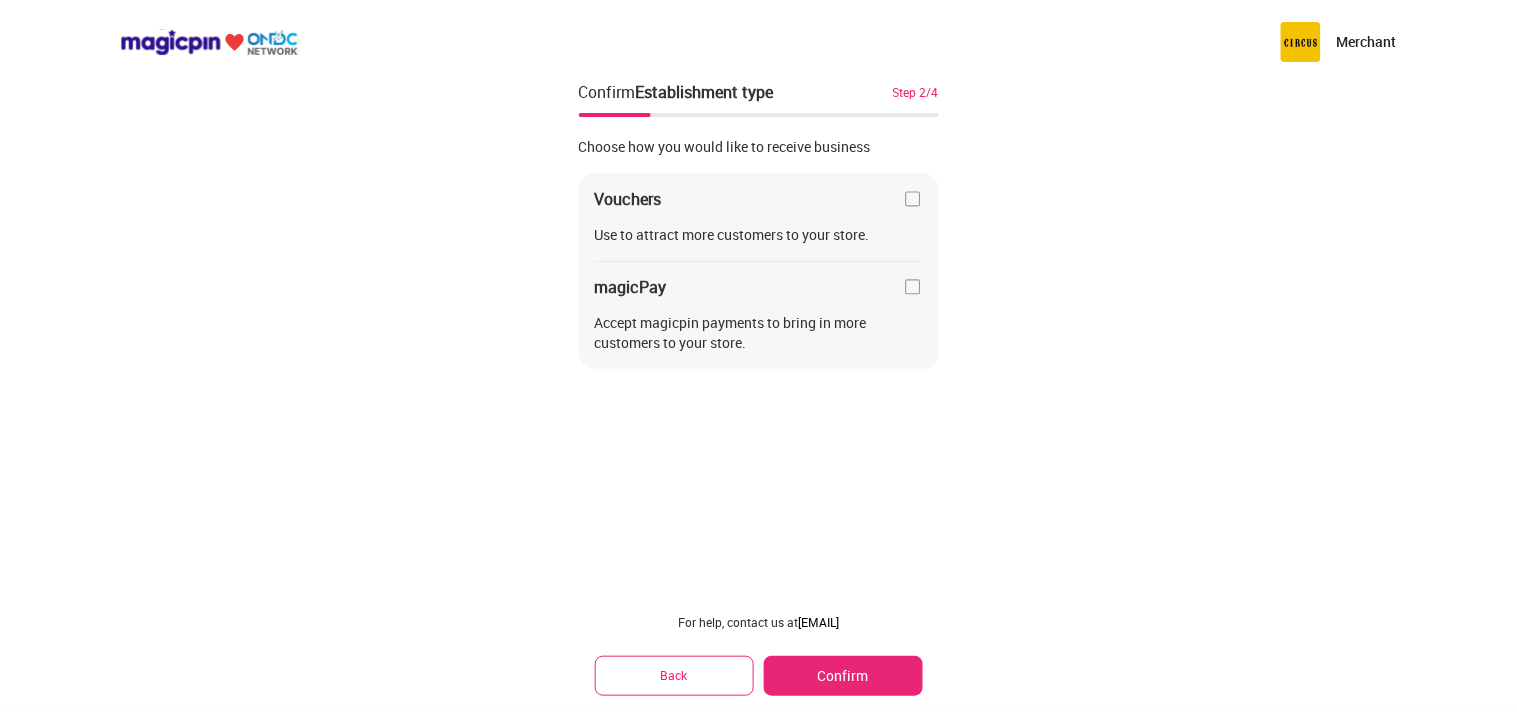 click at bounding box center (913, 287) 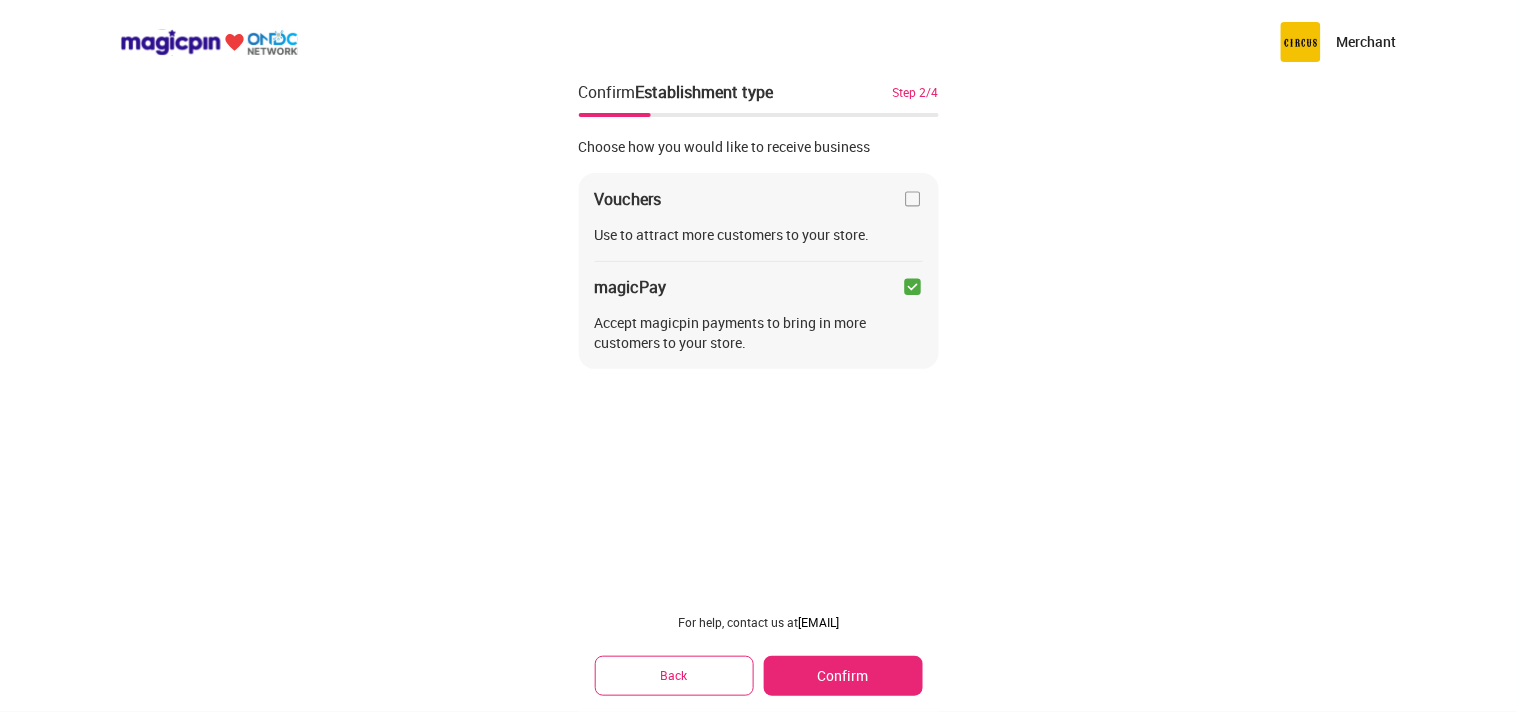 click at bounding box center [913, 199] 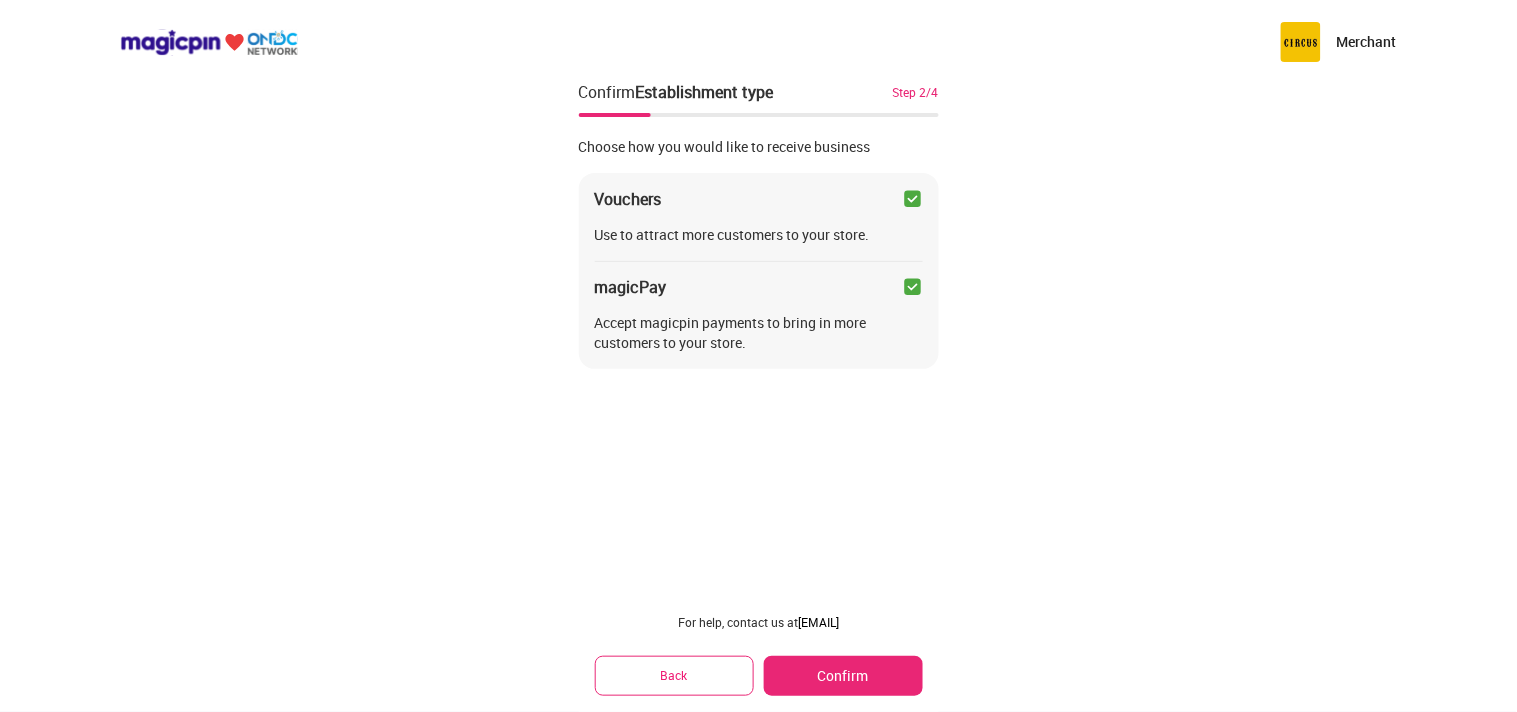 click at bounding box center (913, 287) 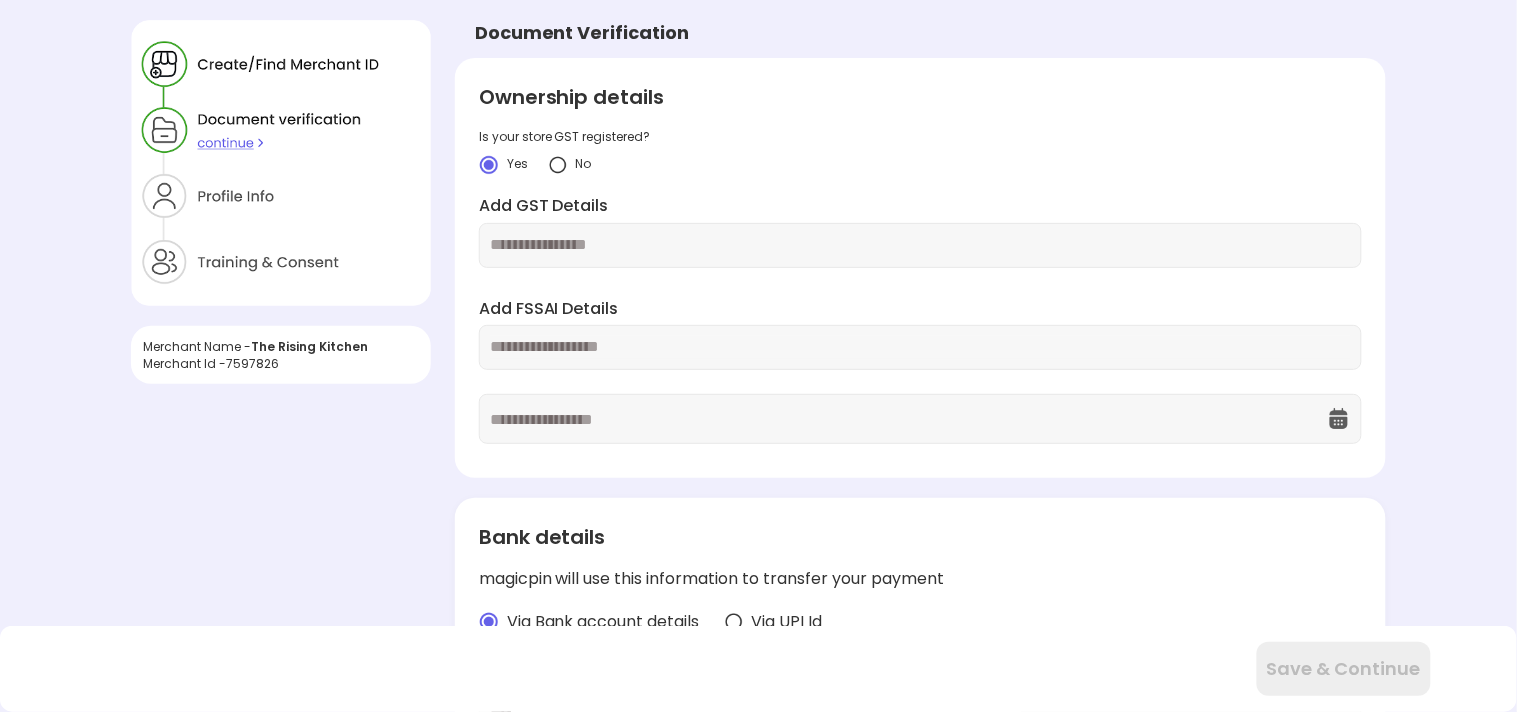 click at bounding box center (558, 165) 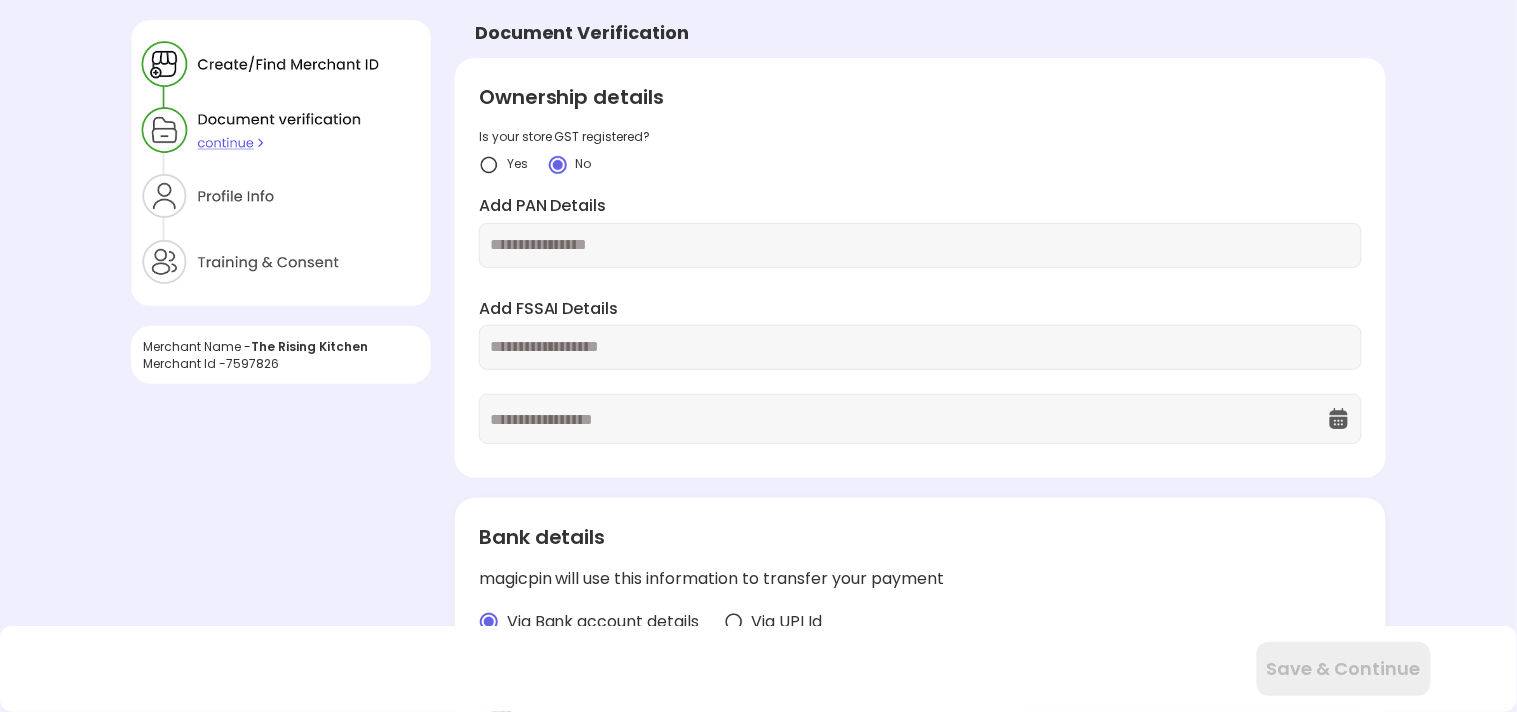 click at bounding box center [920, 245] 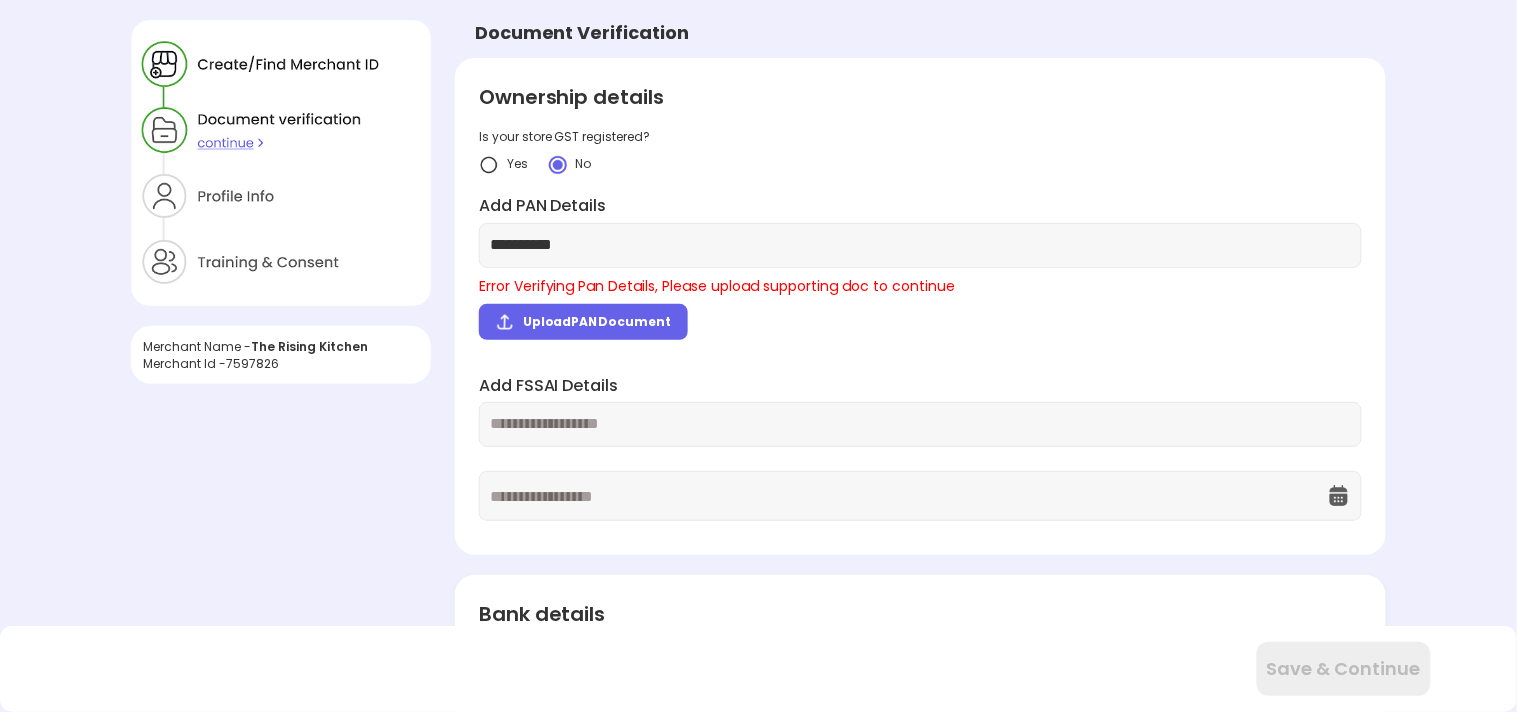 type on "**********" 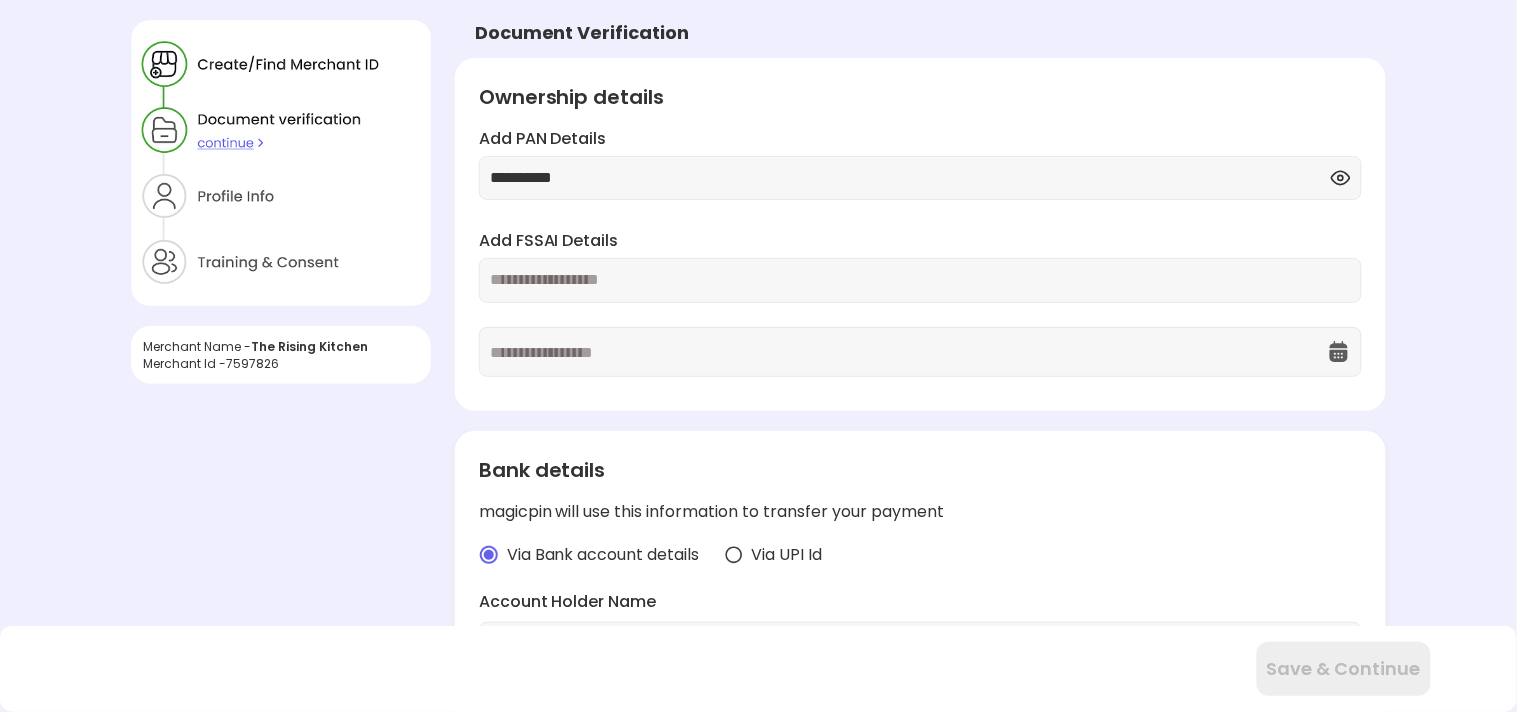 click at bounding box center (920, 280) 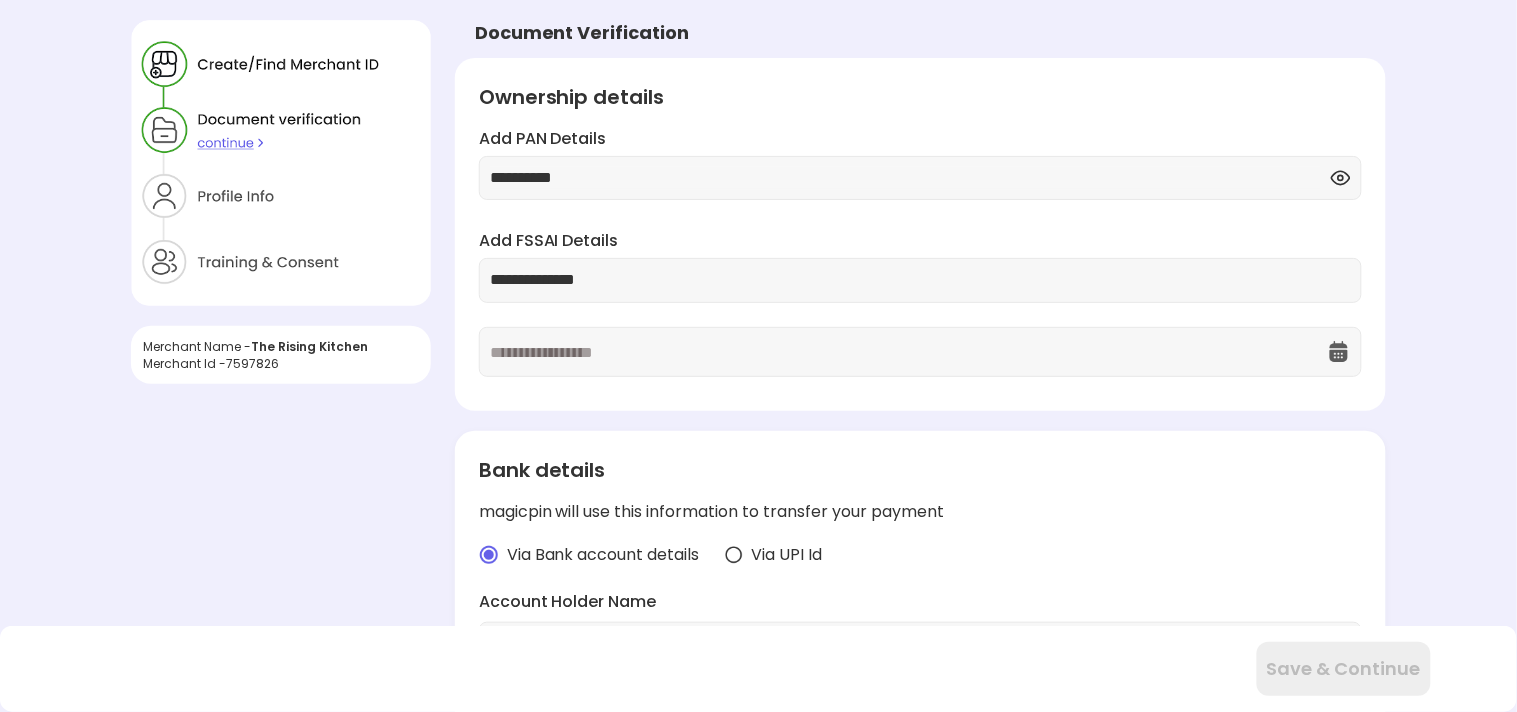 type on "**********" 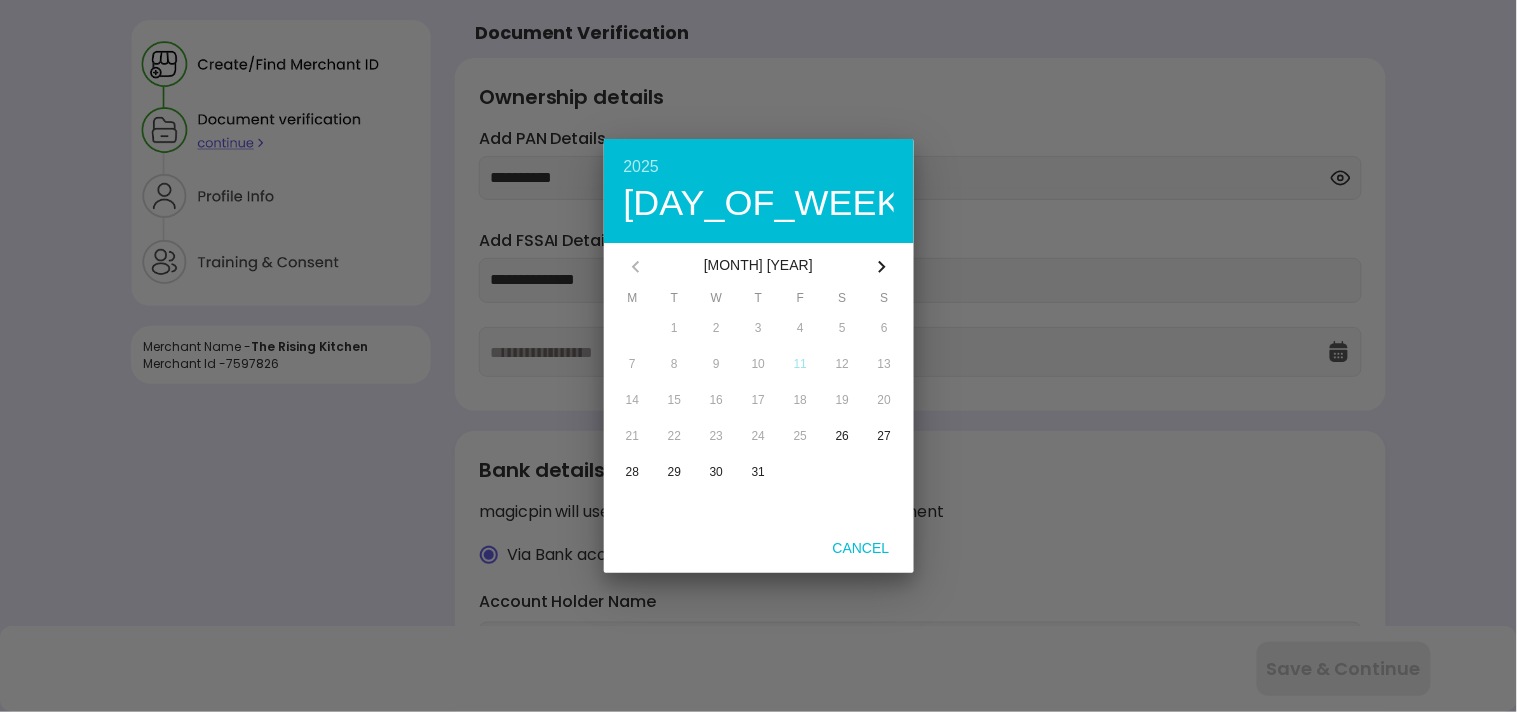 drag, startPoint x: 651, startPoint y: 176, endPoint x: 651, endPoint y: 164, distance: 12 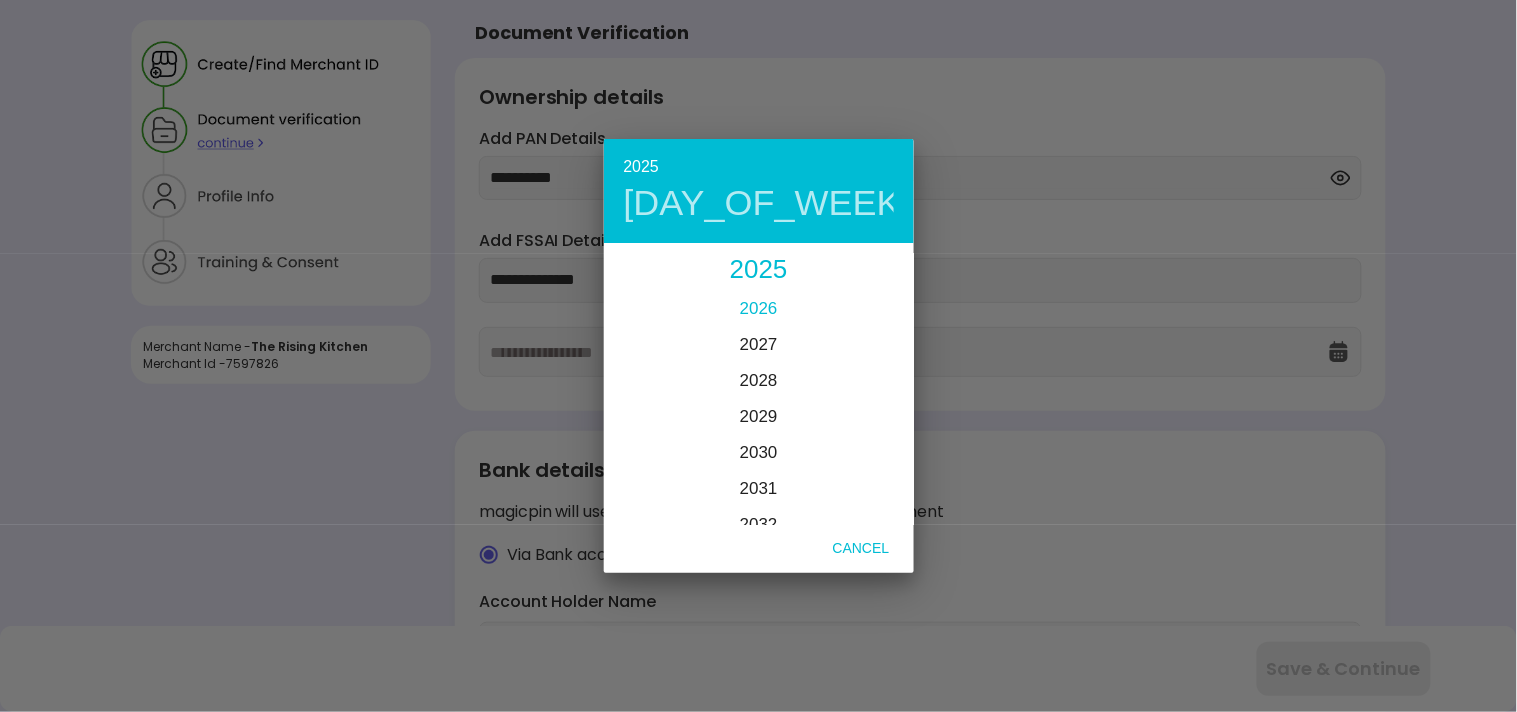click on "2026" at bounding box center [759, 308] 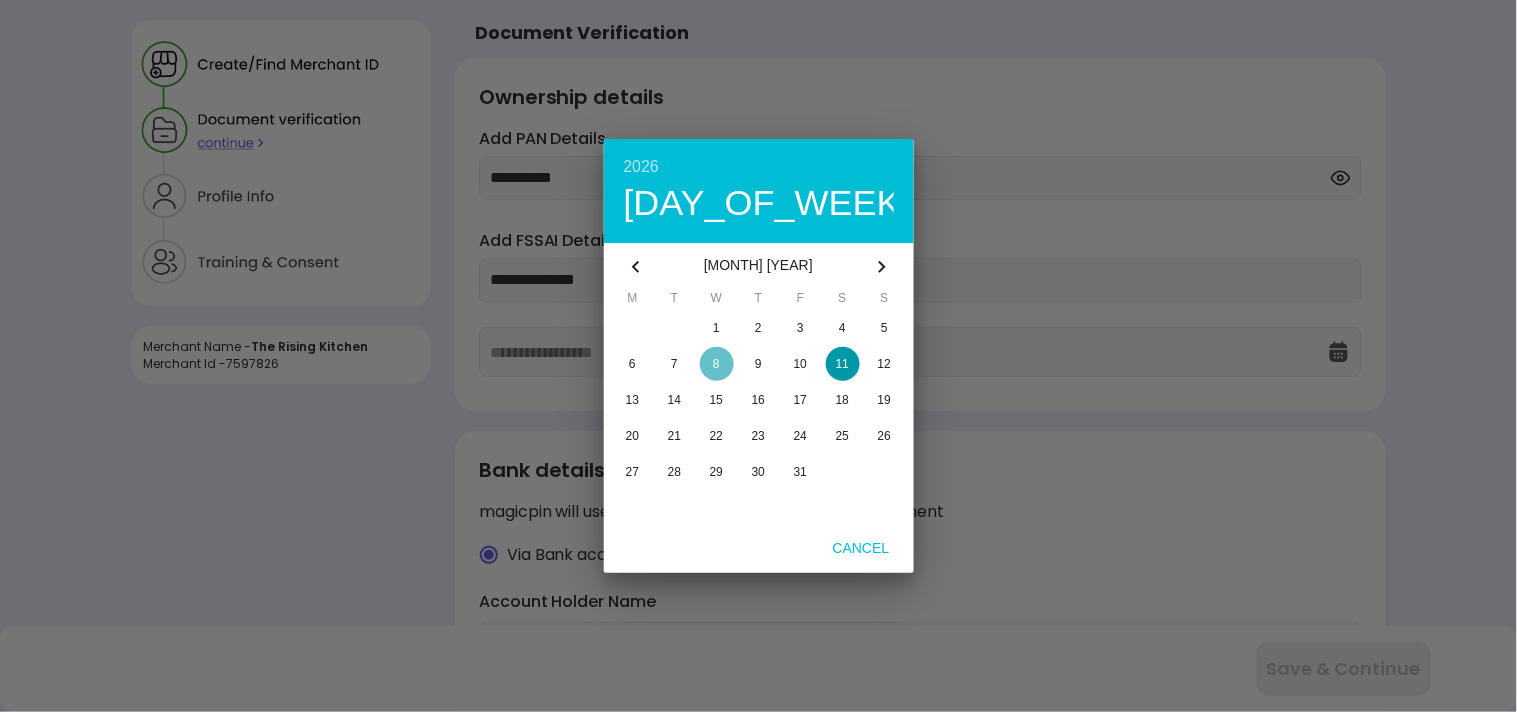 click at bounding box center [717, 364] 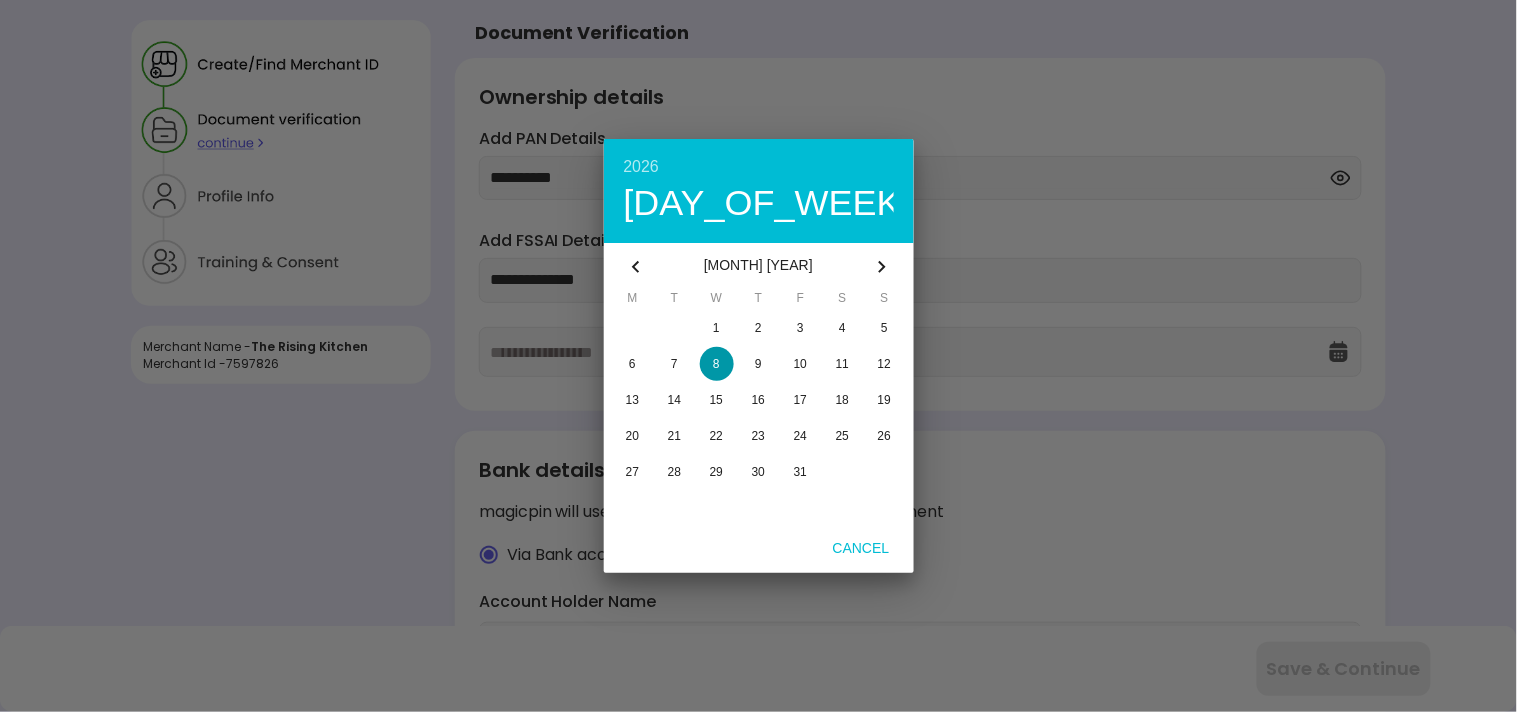 type on "**********" 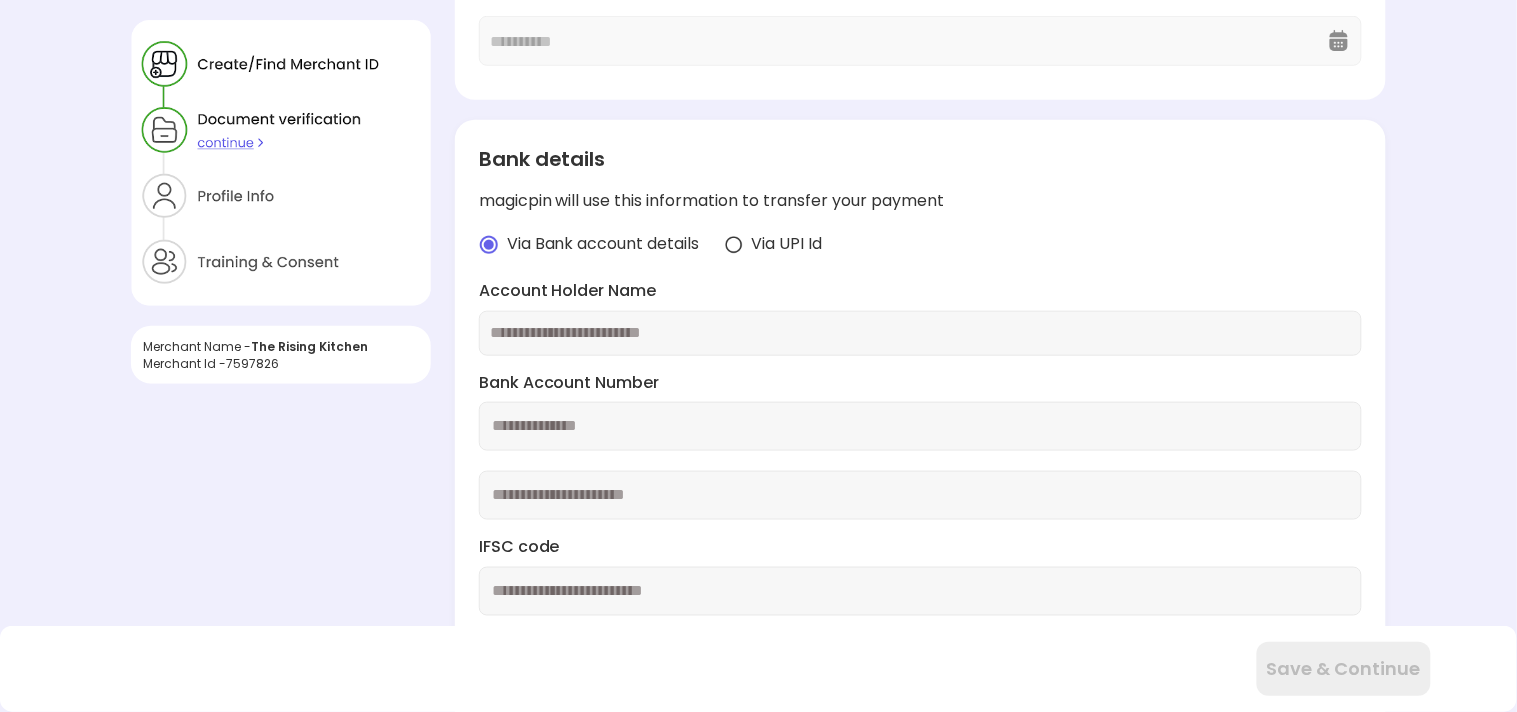 scroll, scrollTop: 333, scrollLeft: 0, axis: vertical 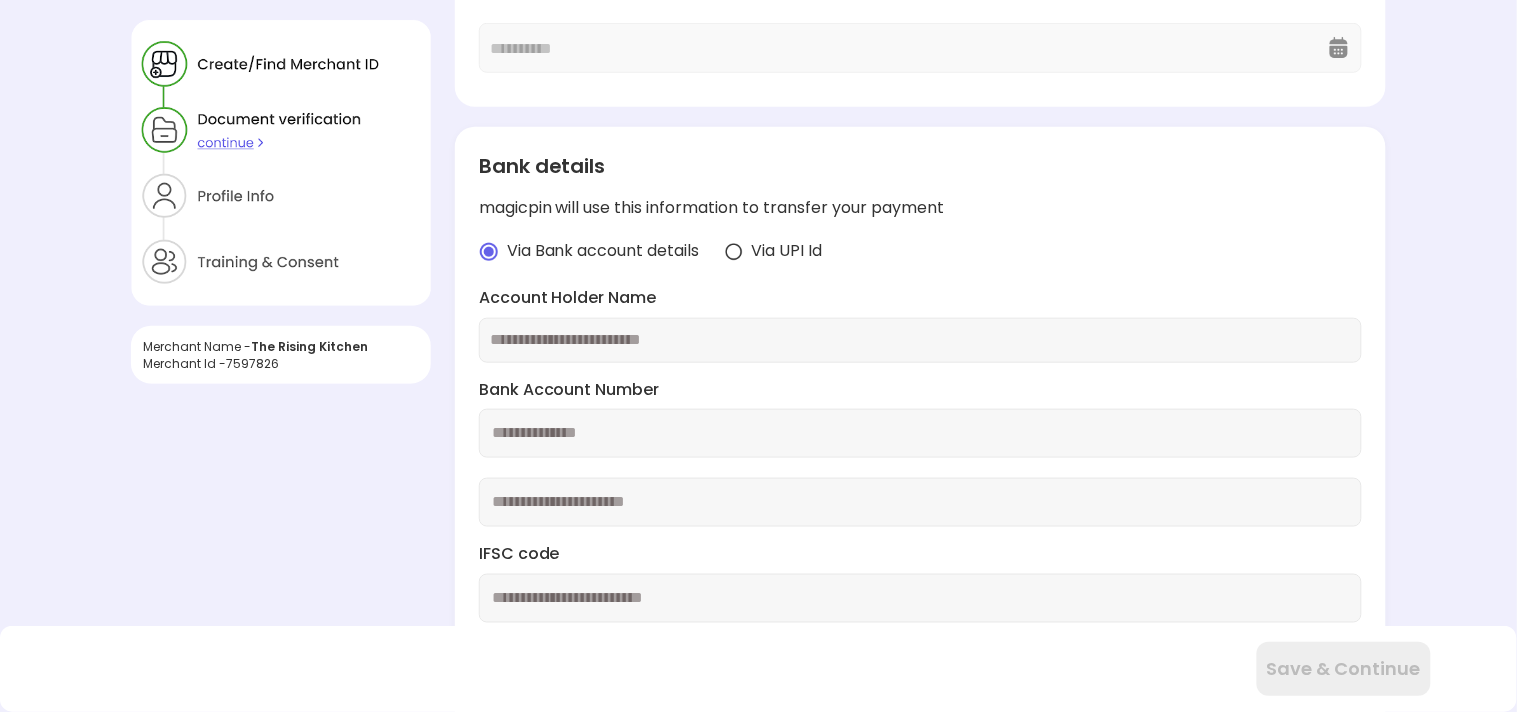 click at bounding box center [920, 340] 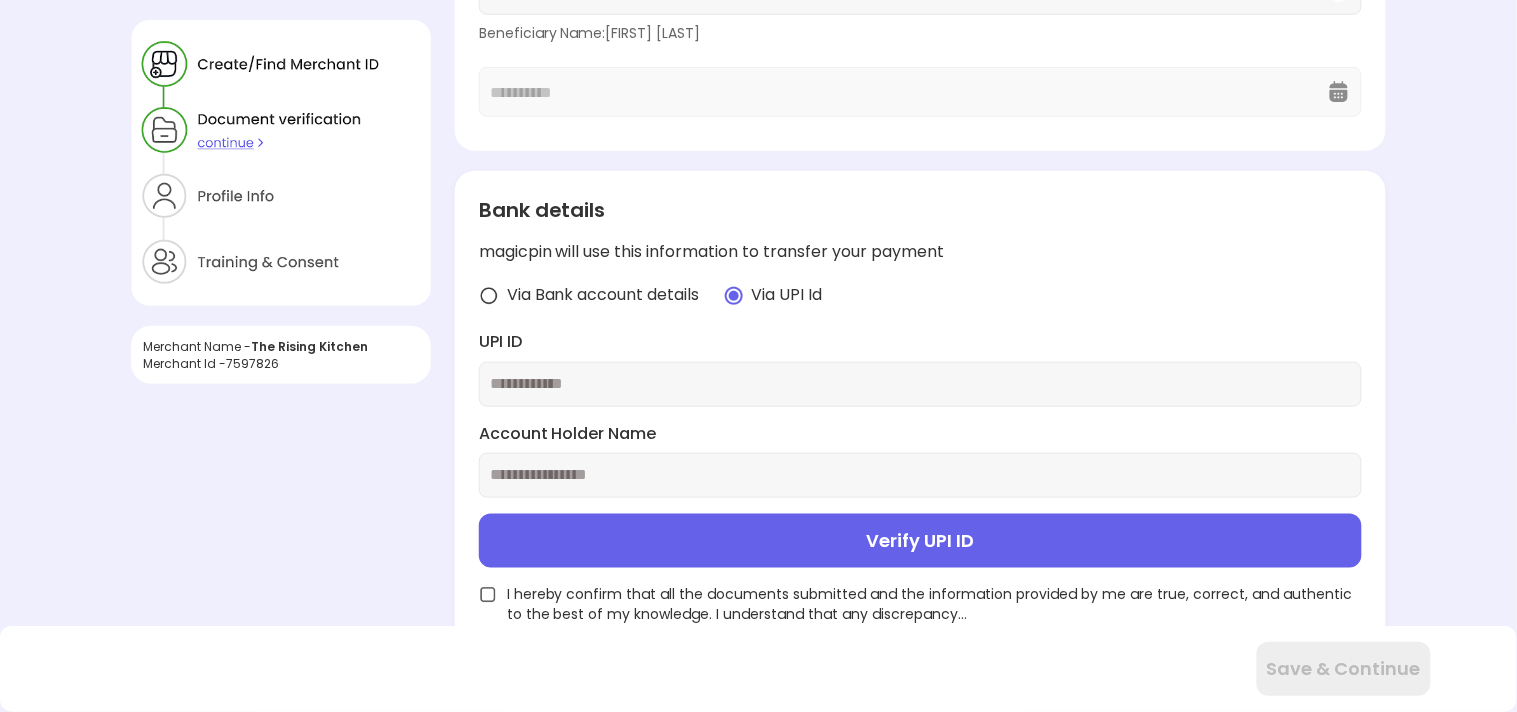 click at bounding box center (920, 384) 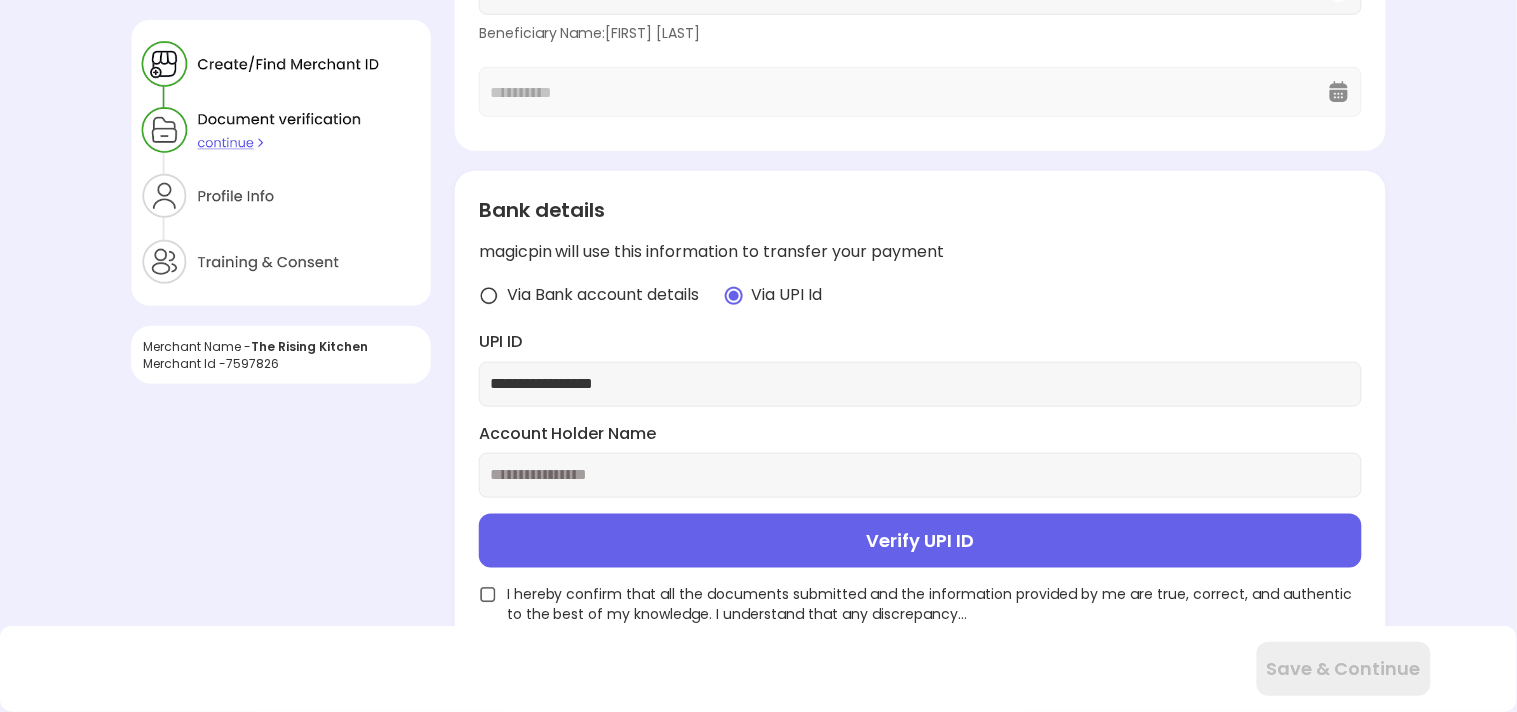 type on "**********" 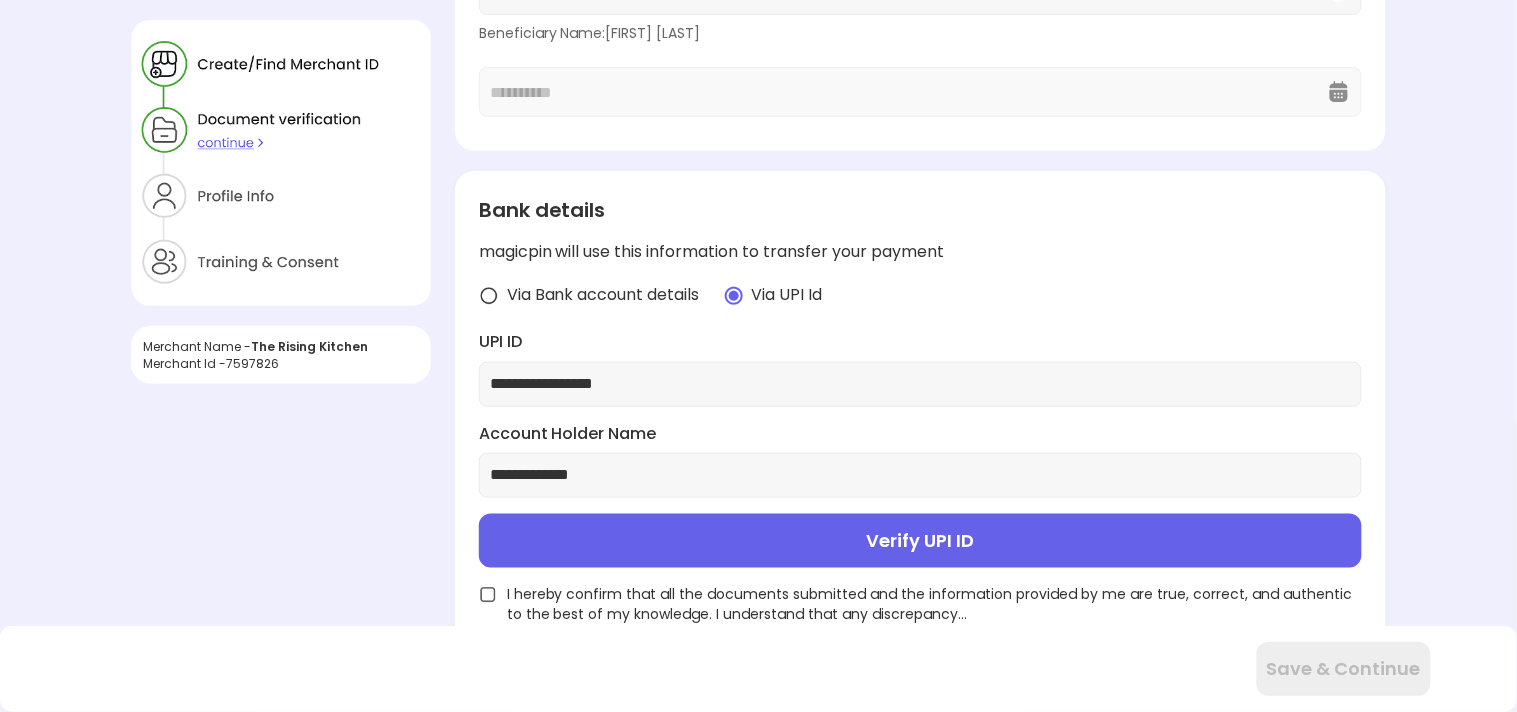 click at bounding box center [488, 595] 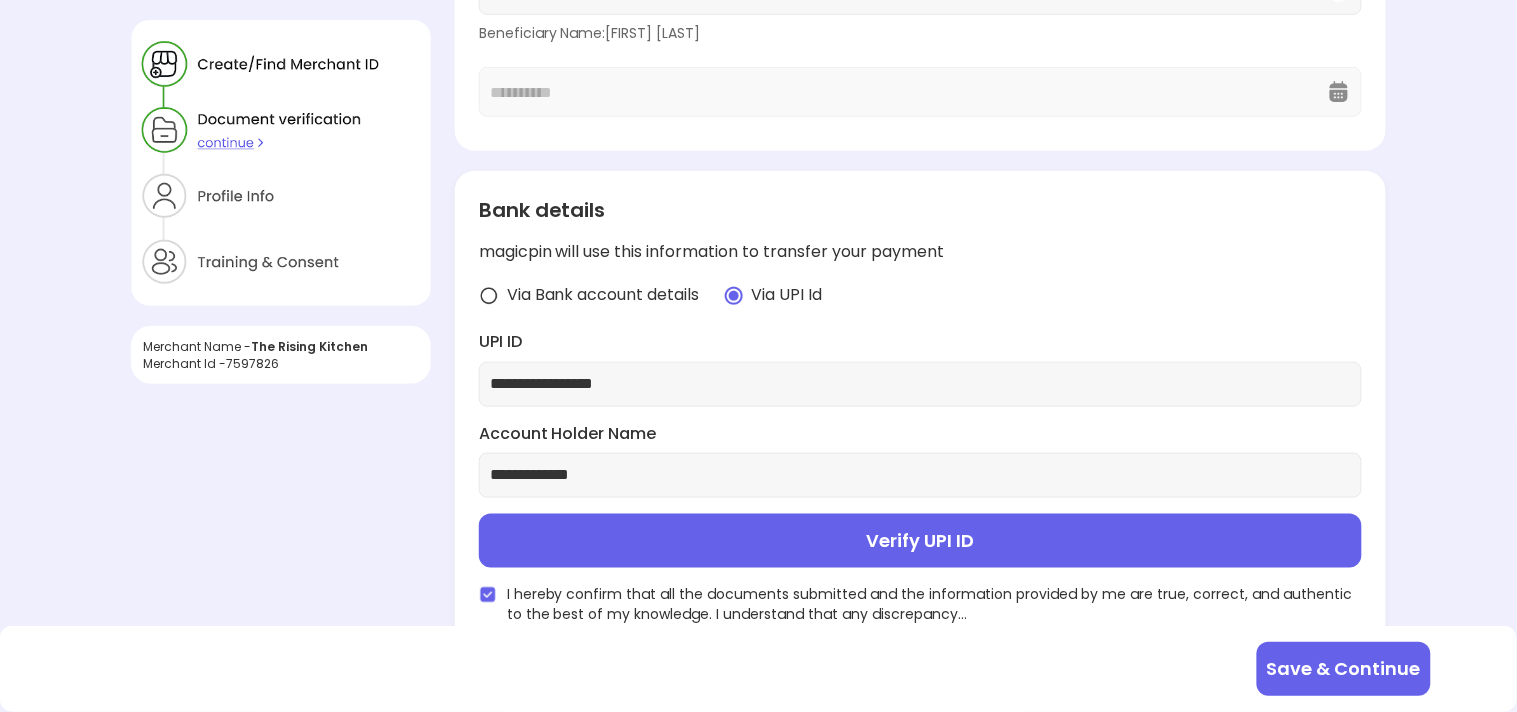 click on "Verify UPI ID" at bounding box center (920, 541) 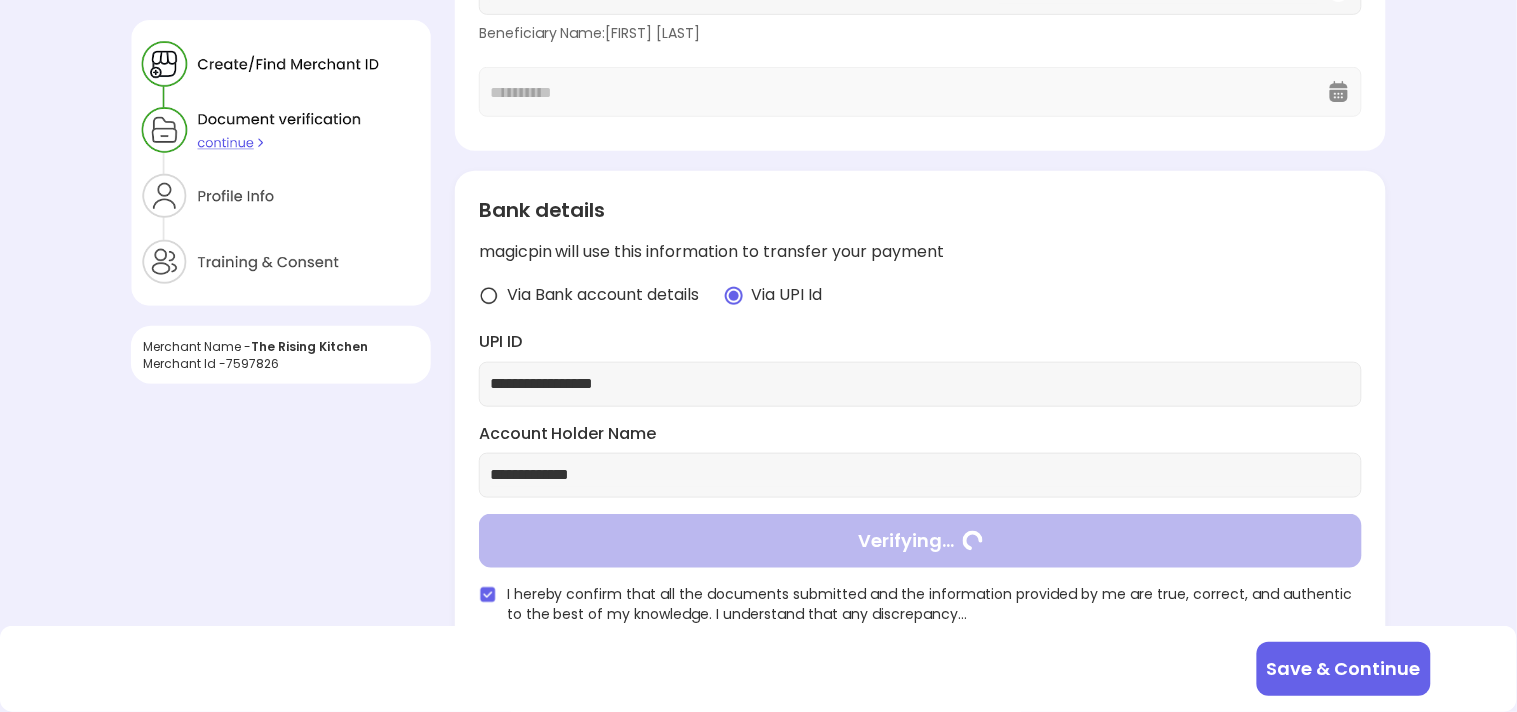 type on "**********" 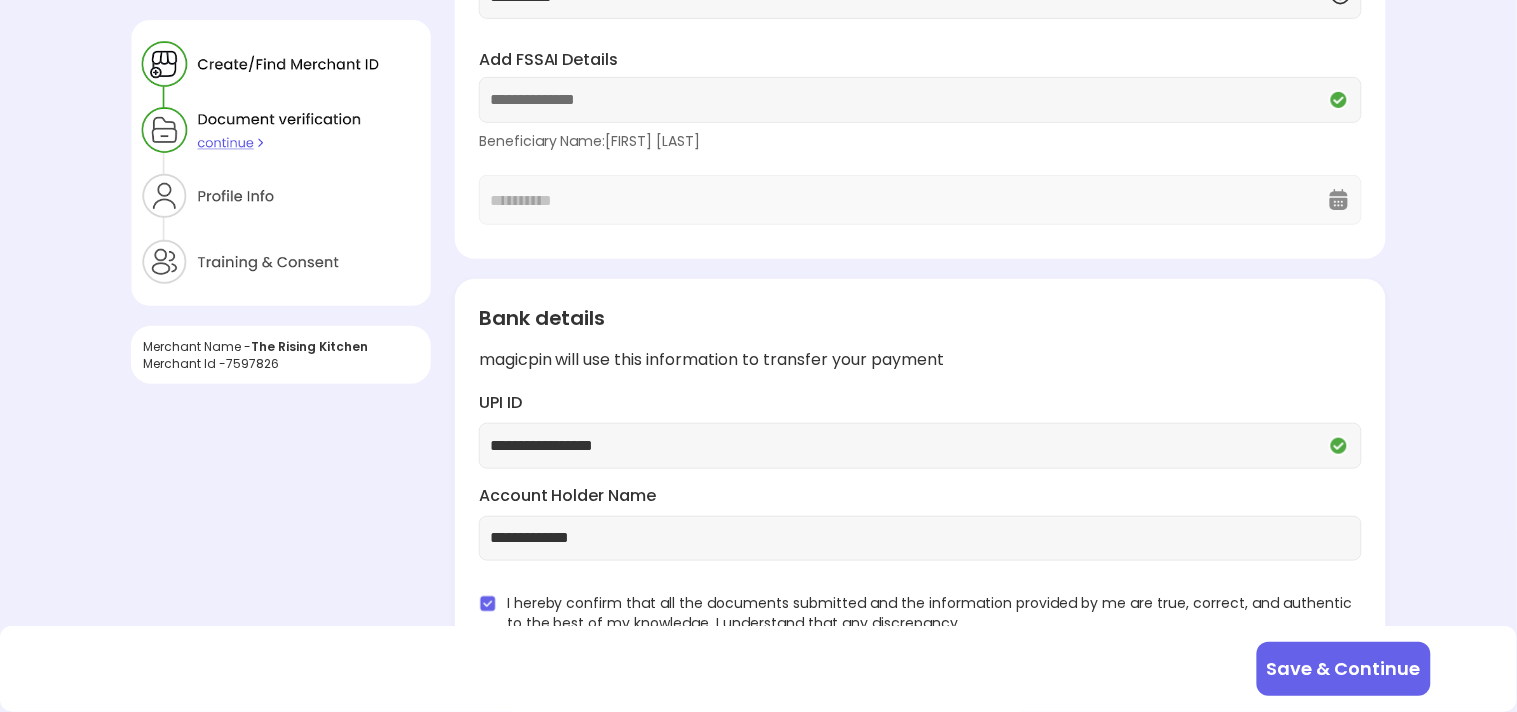 scroll, scrollTop: 190, scrollLeft: 0, axis: vertical 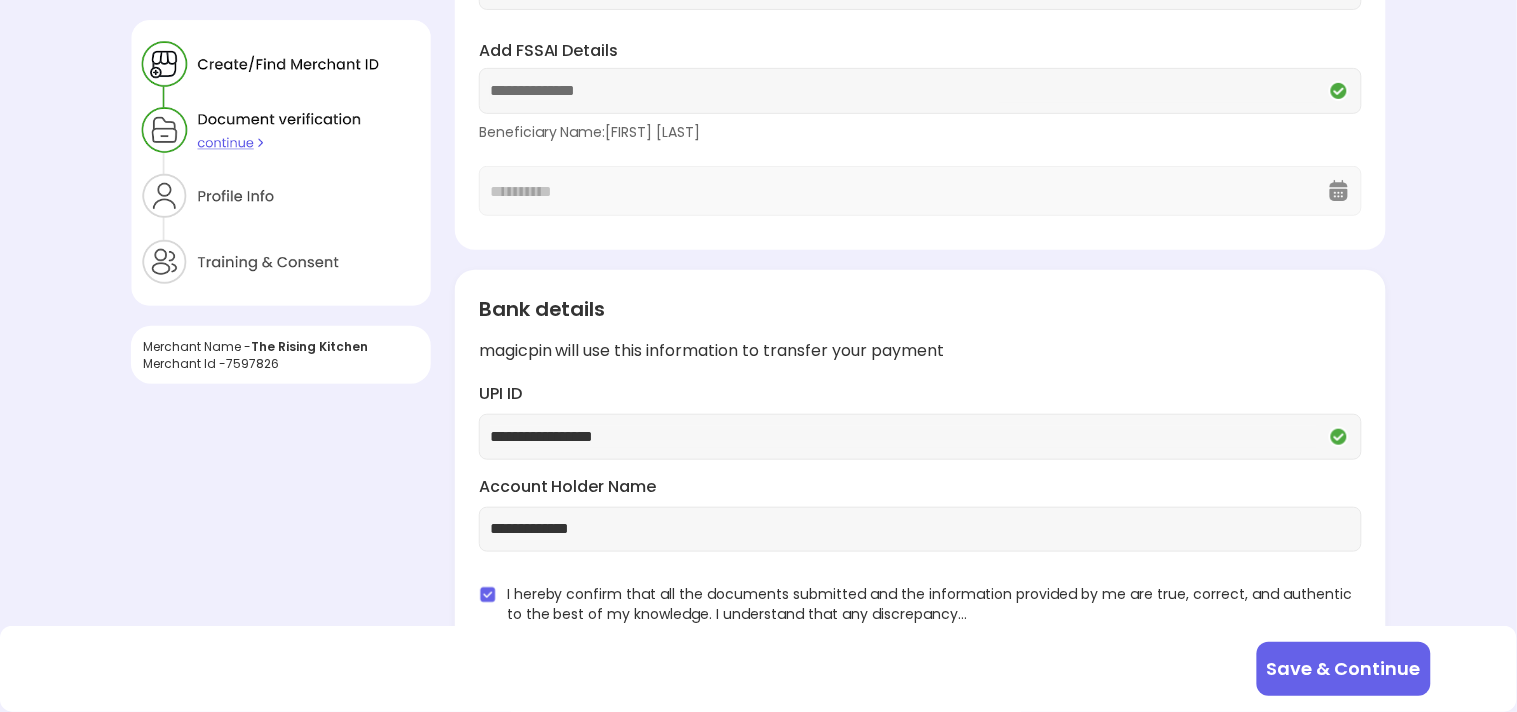 click on "Save & Continue" at bounding box center [1344, 669] 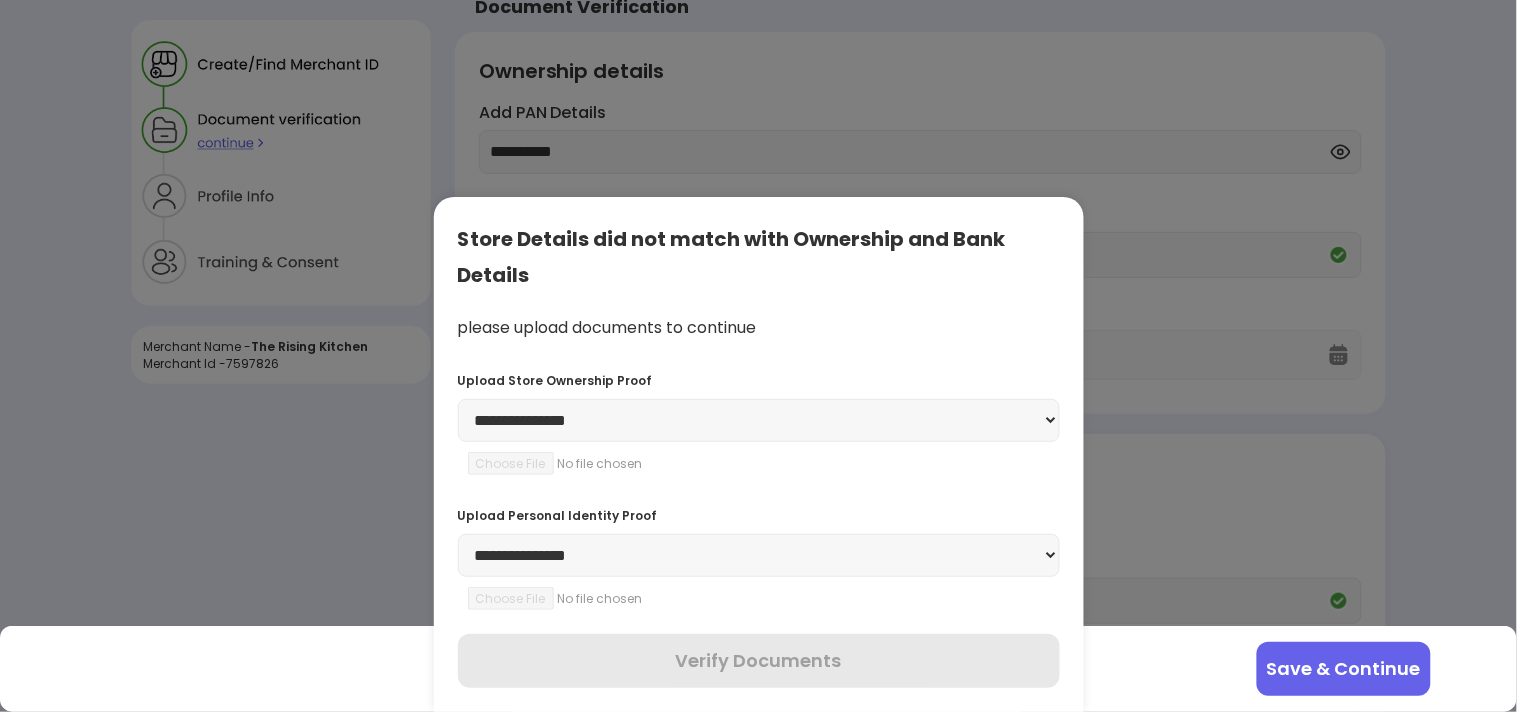 scroll, scrollTop: 0, scrollLeft: 0, axis: both 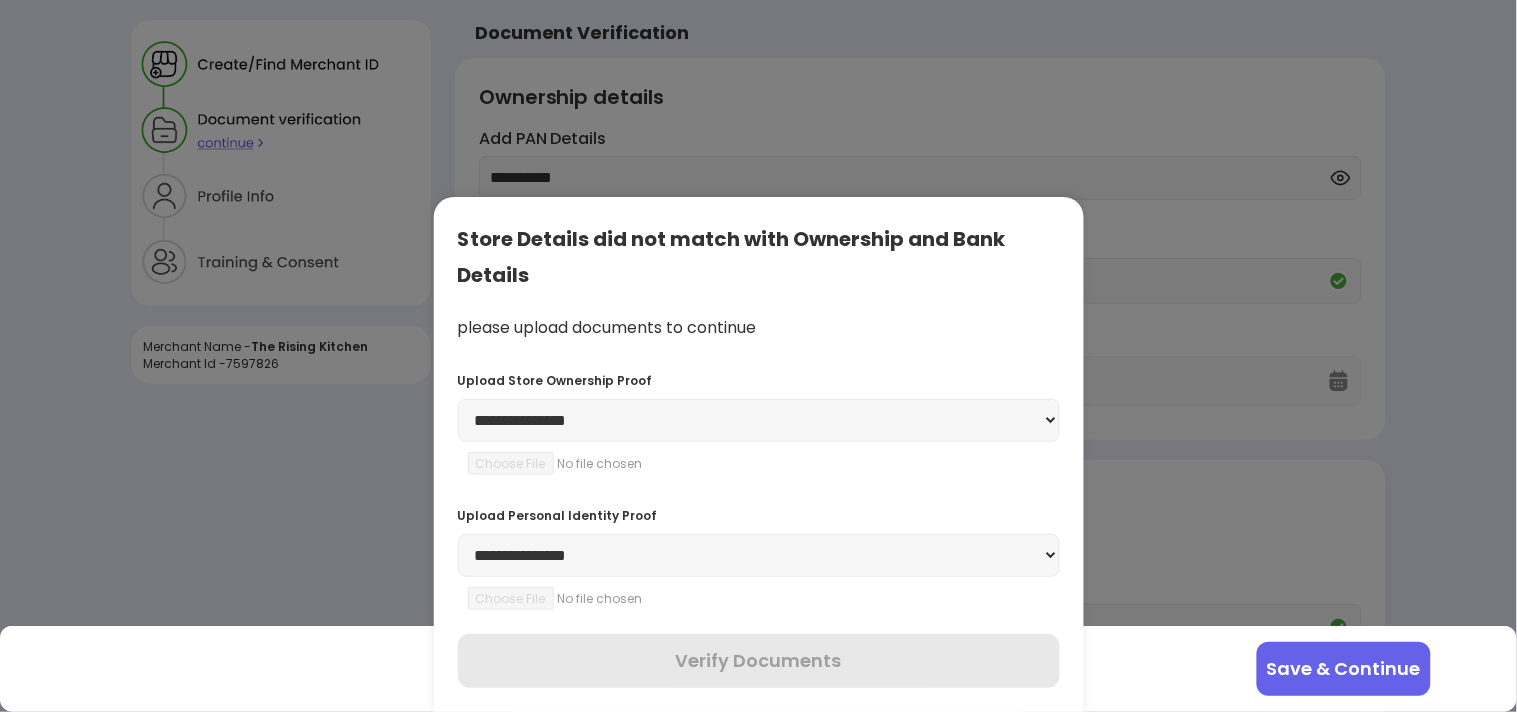 click on "**********" at bounding box center [759, 420] 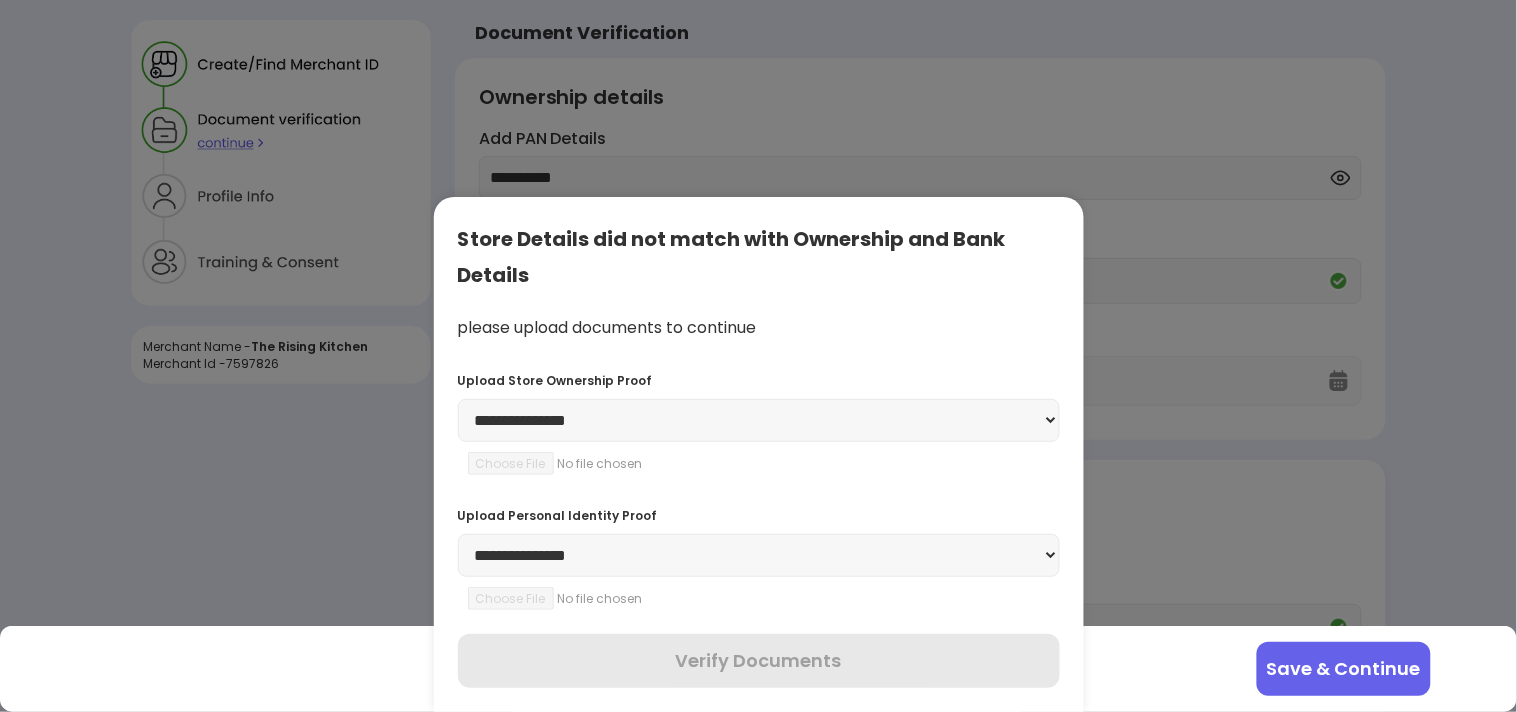 select on "**********" 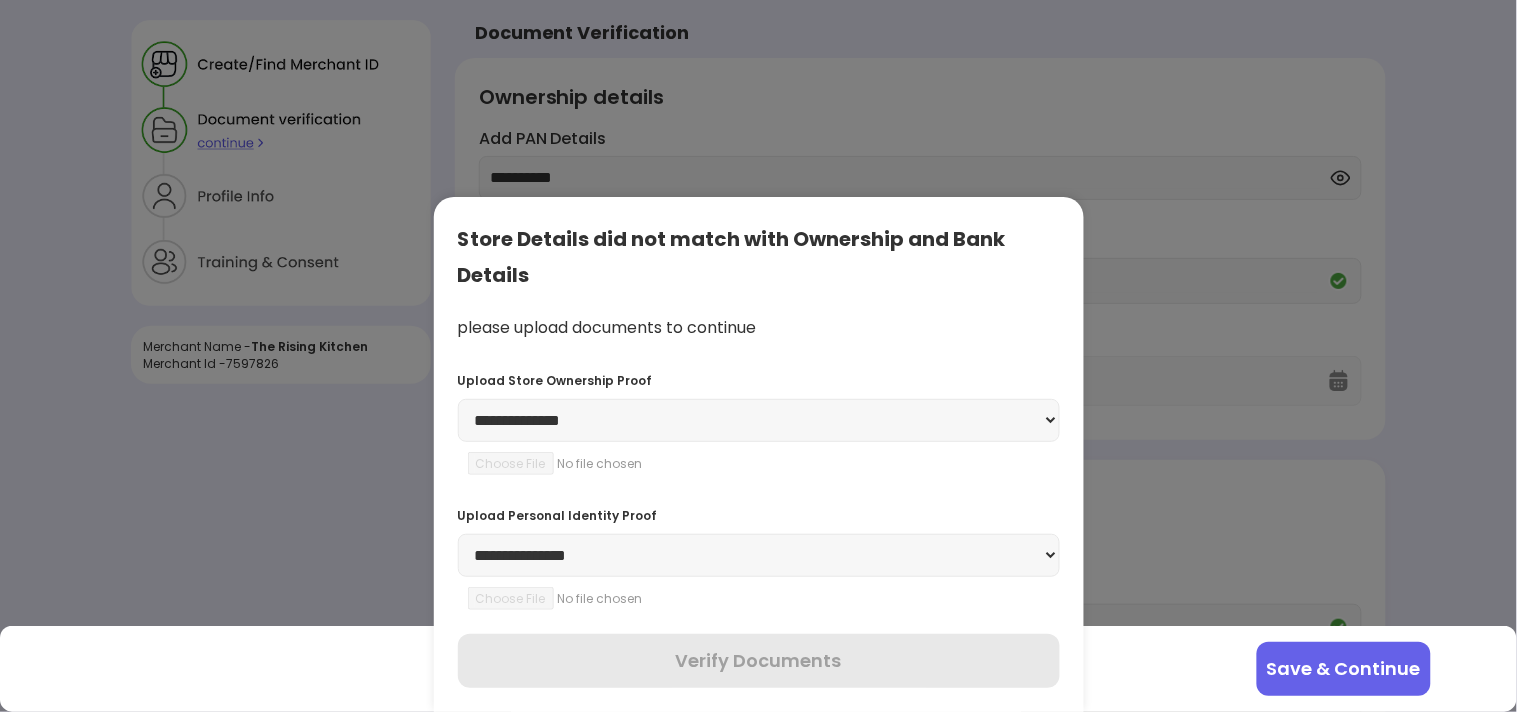 click on "**********" at bounding box center [759, 420] 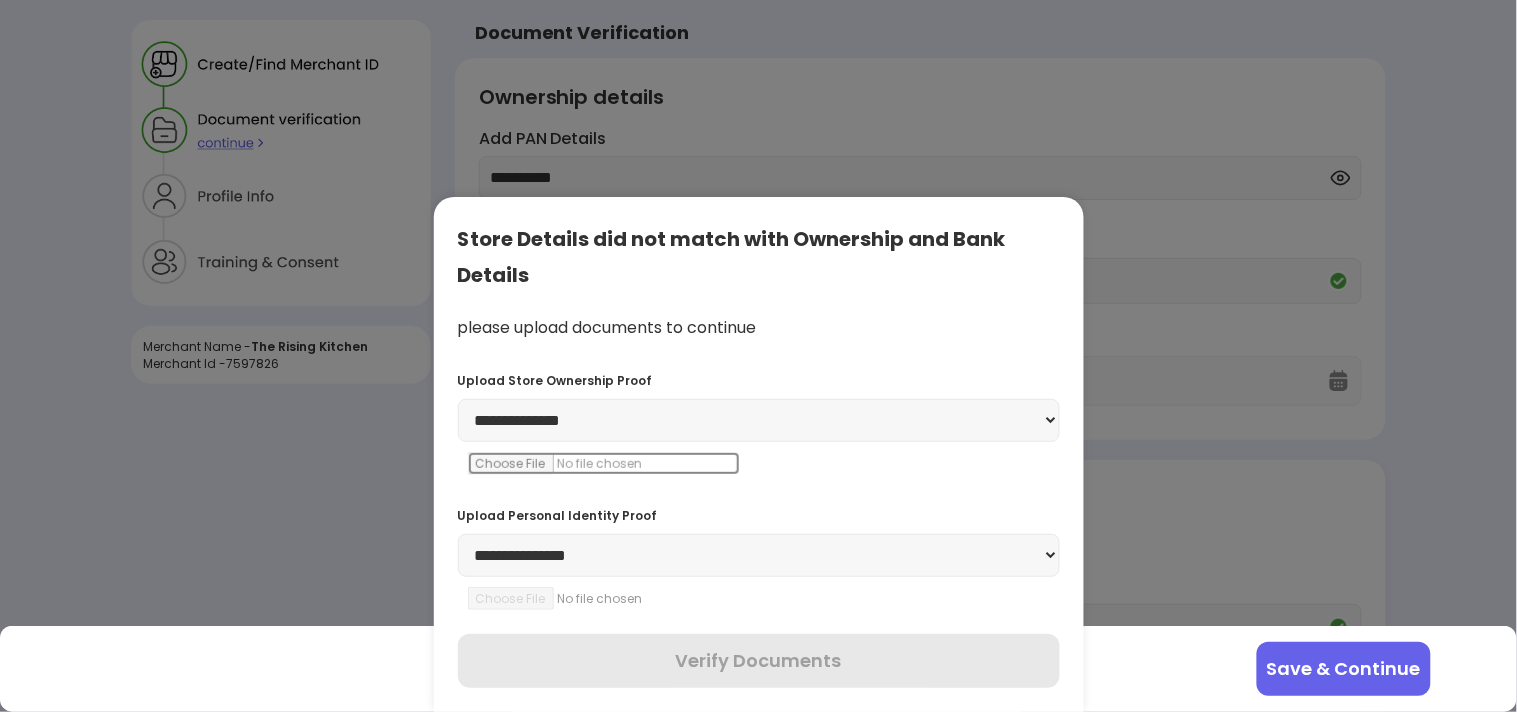 click at bounding box center (604, 463) 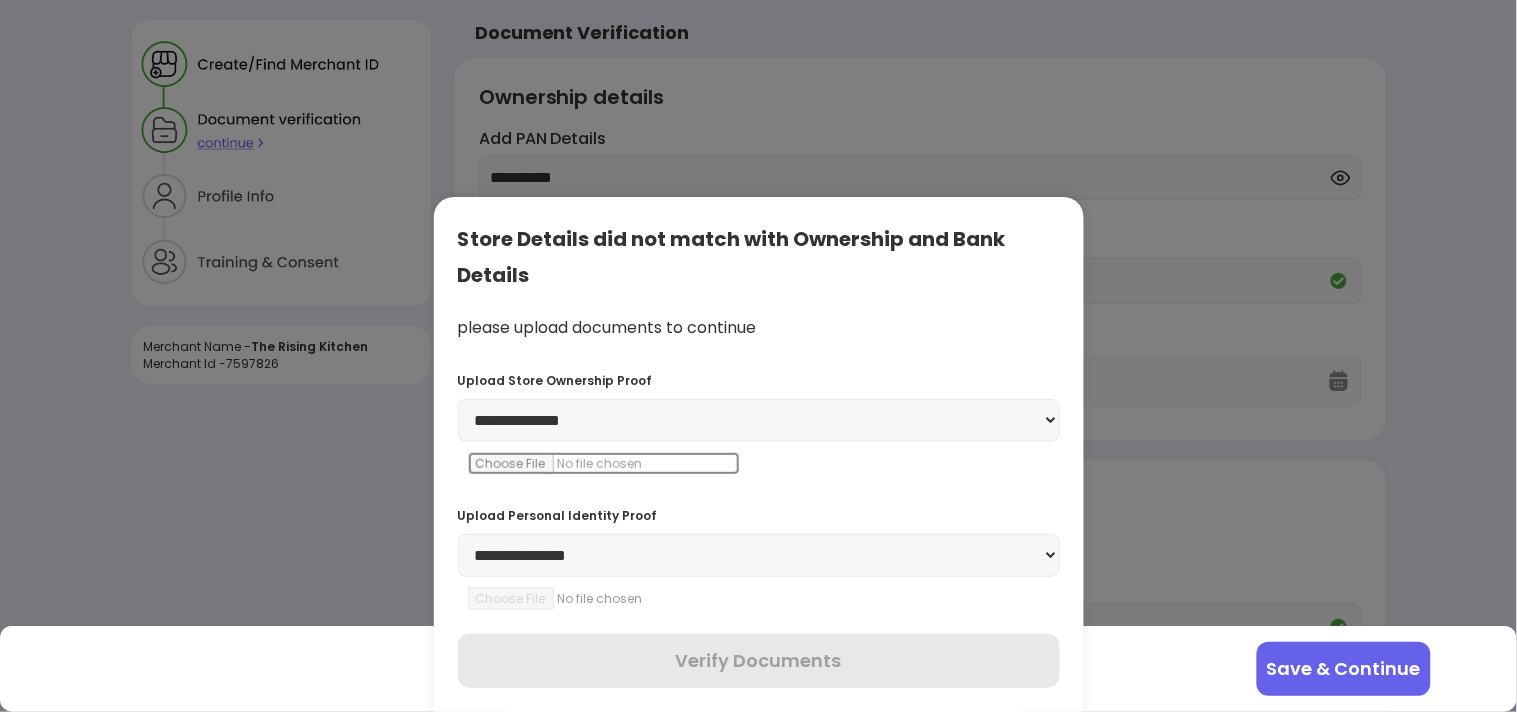 type on "**********" 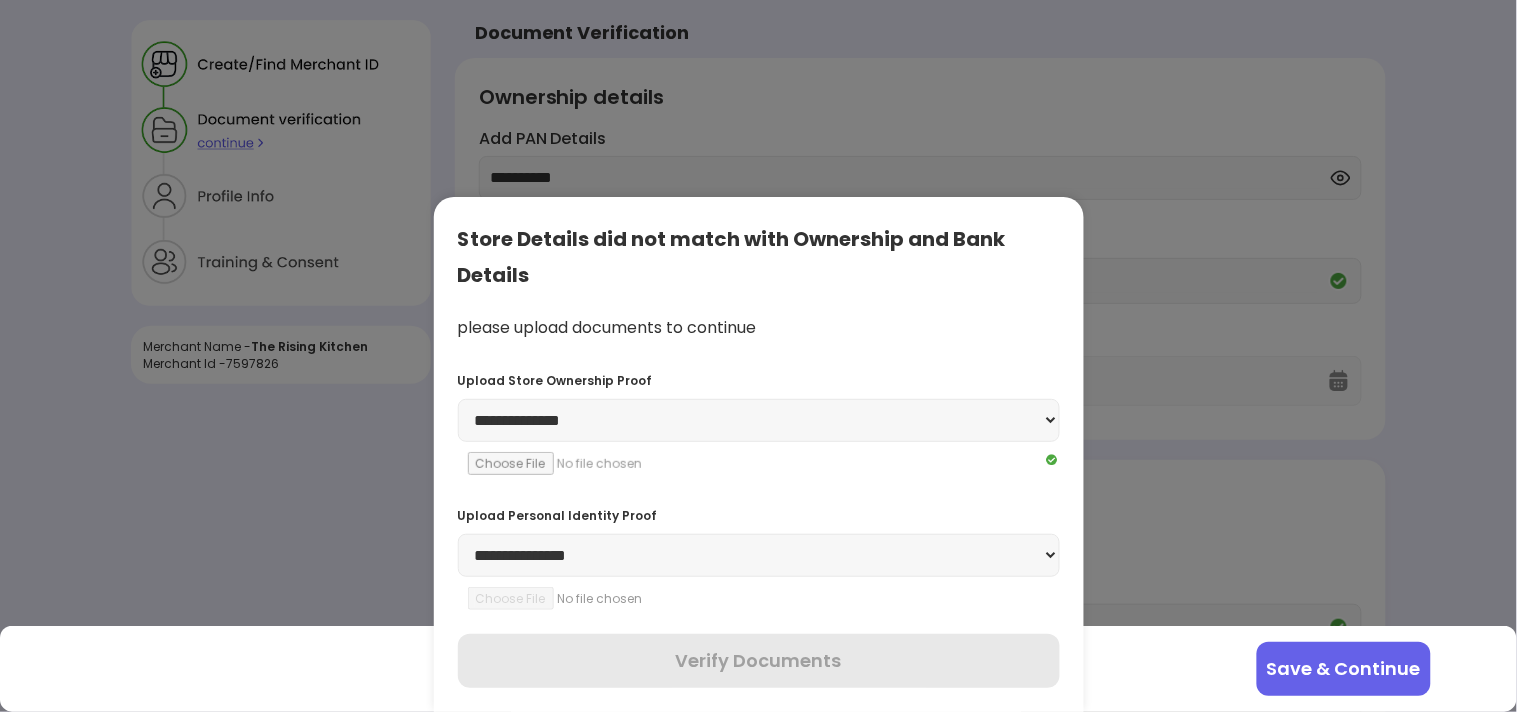 click on "**********" at bounding box center (759, 555) 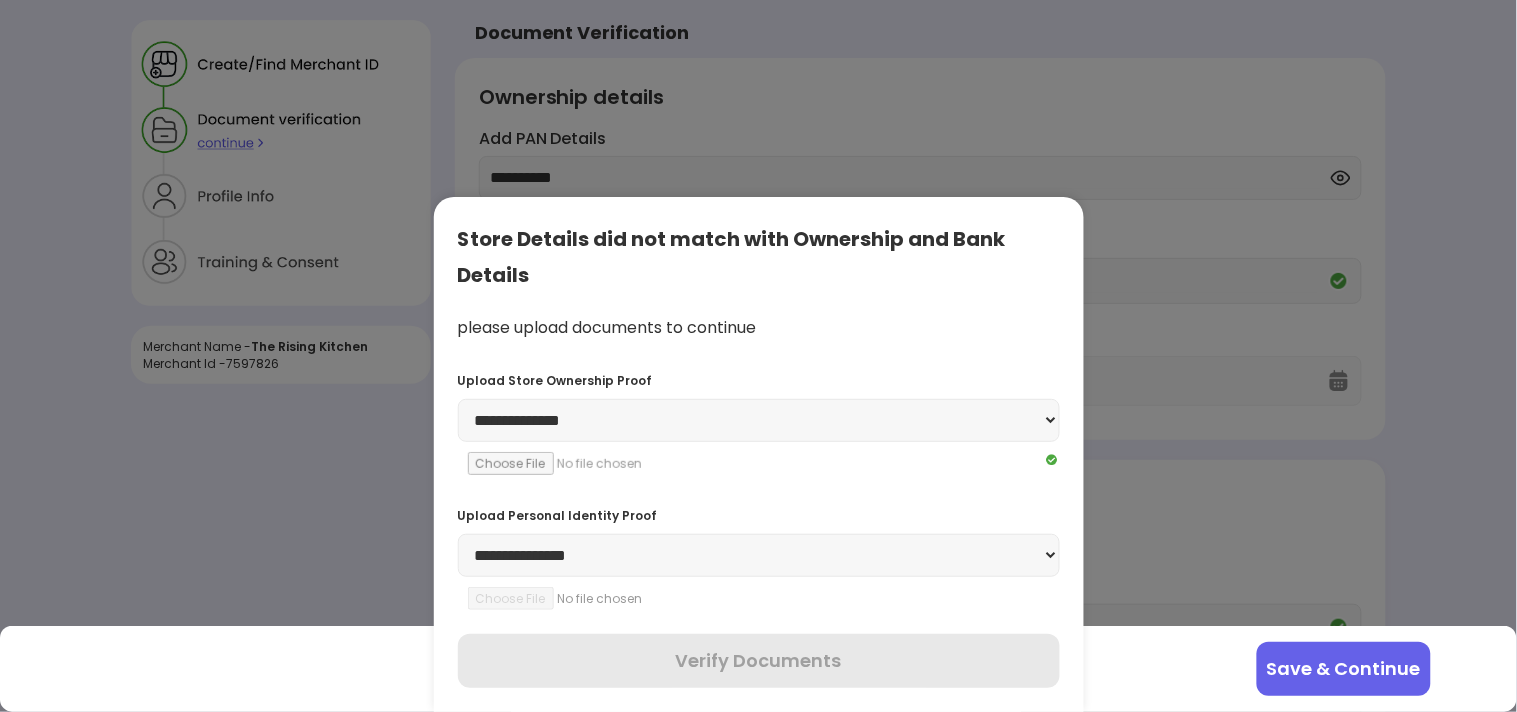select on "******" 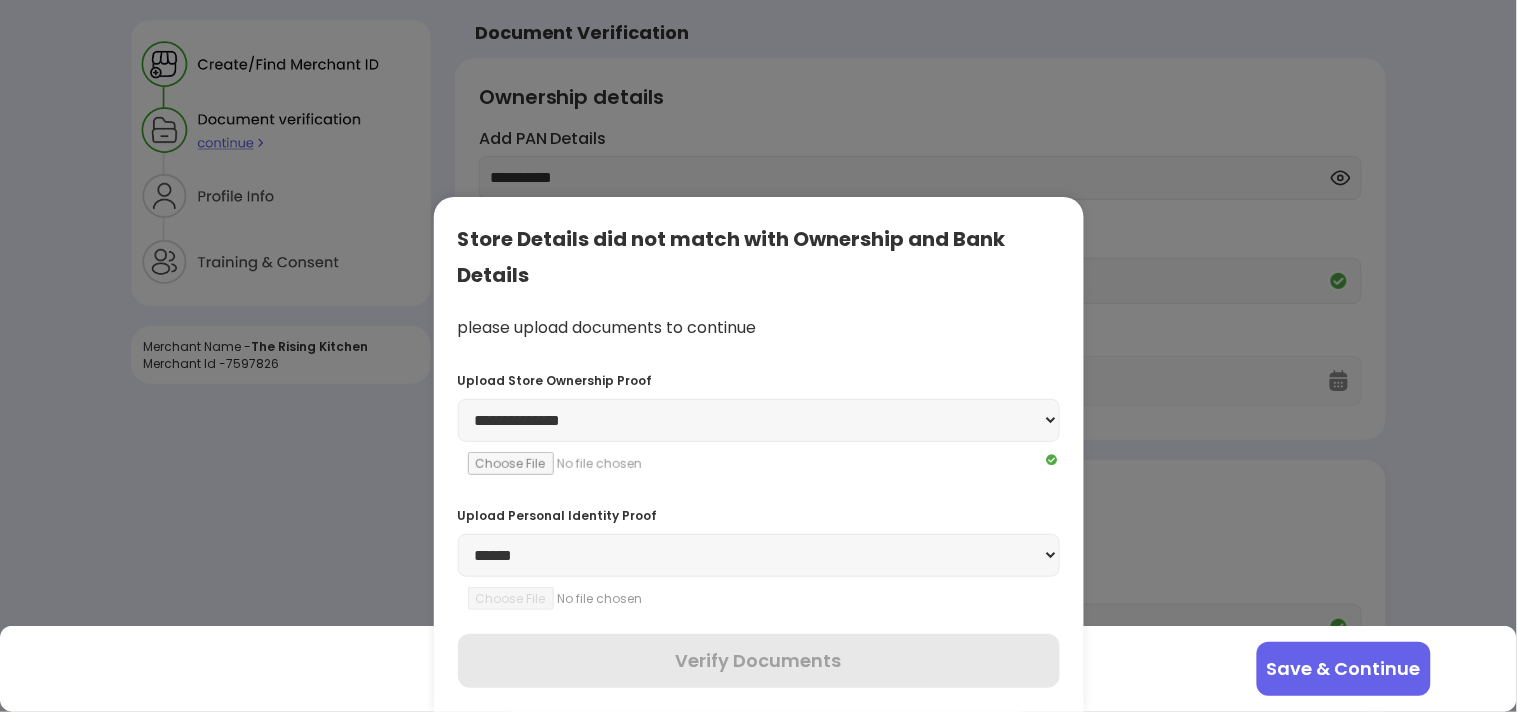 click on "**********" at bounding box center [759, 555] 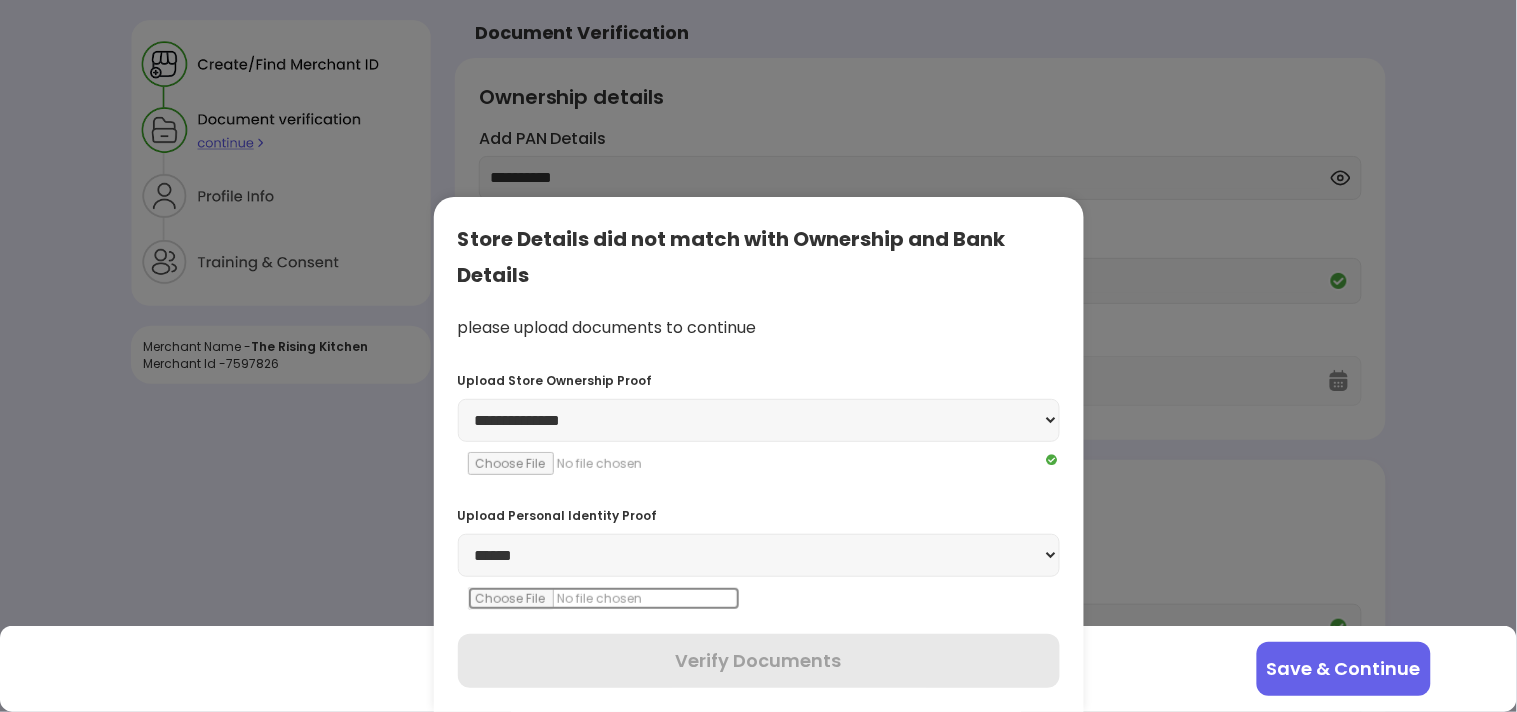 click at bounding box center (604, 598) 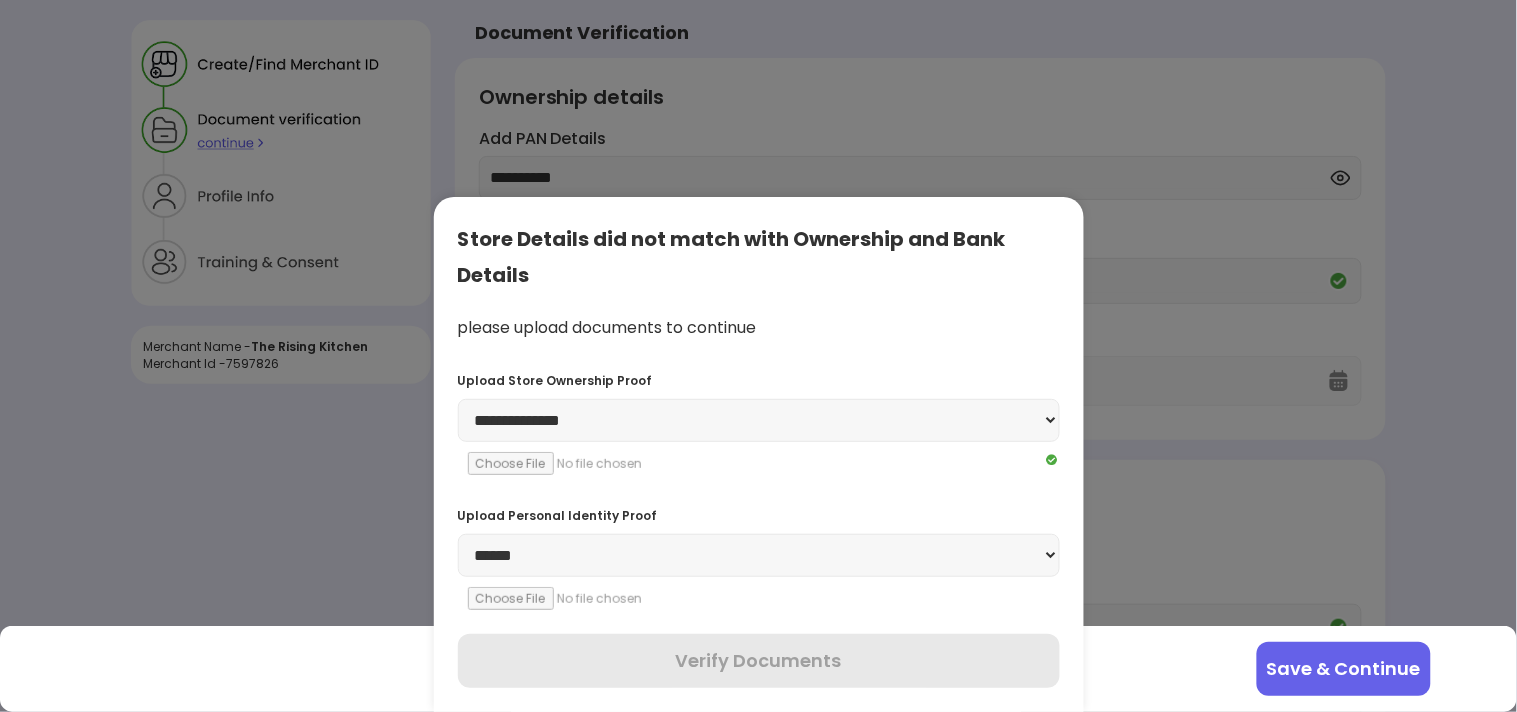 type on "**********" 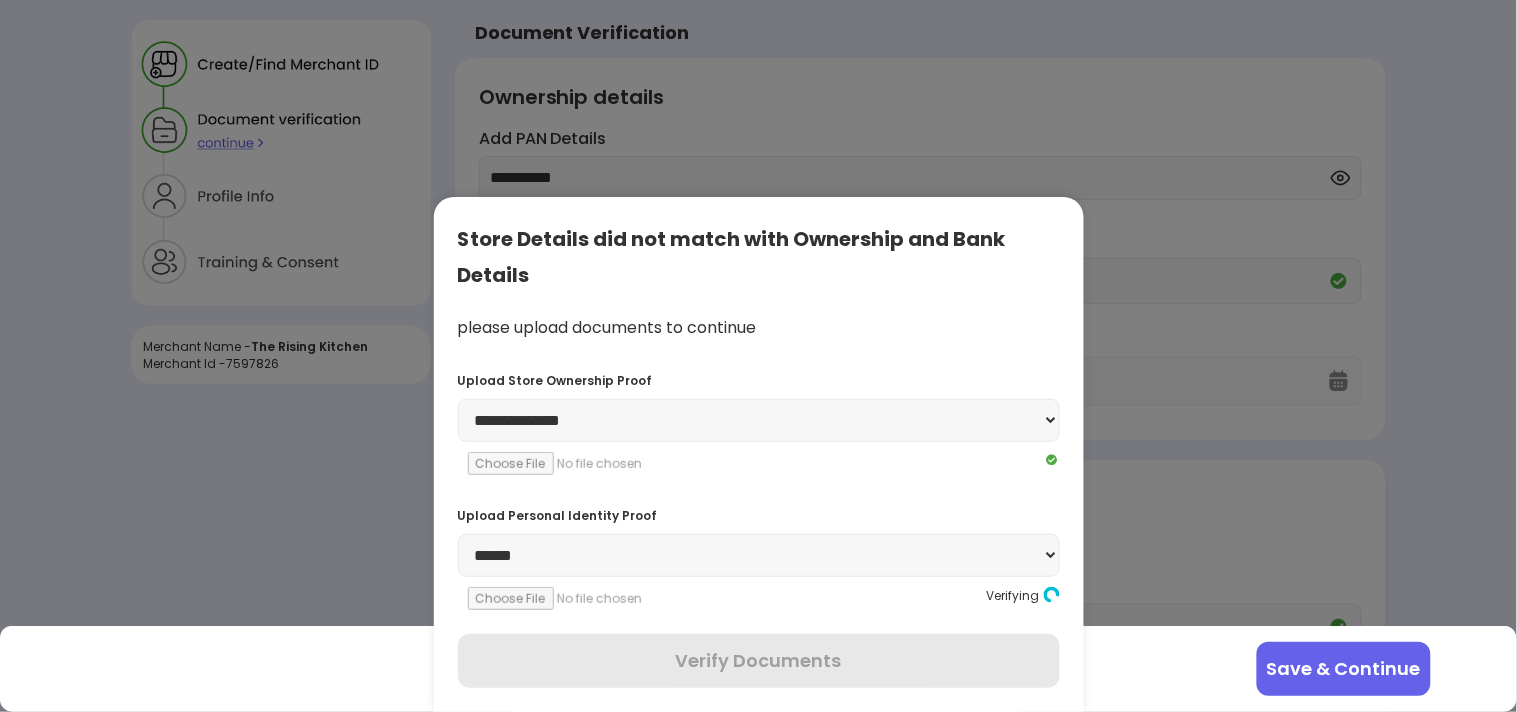click at bounding box center [758, 356] 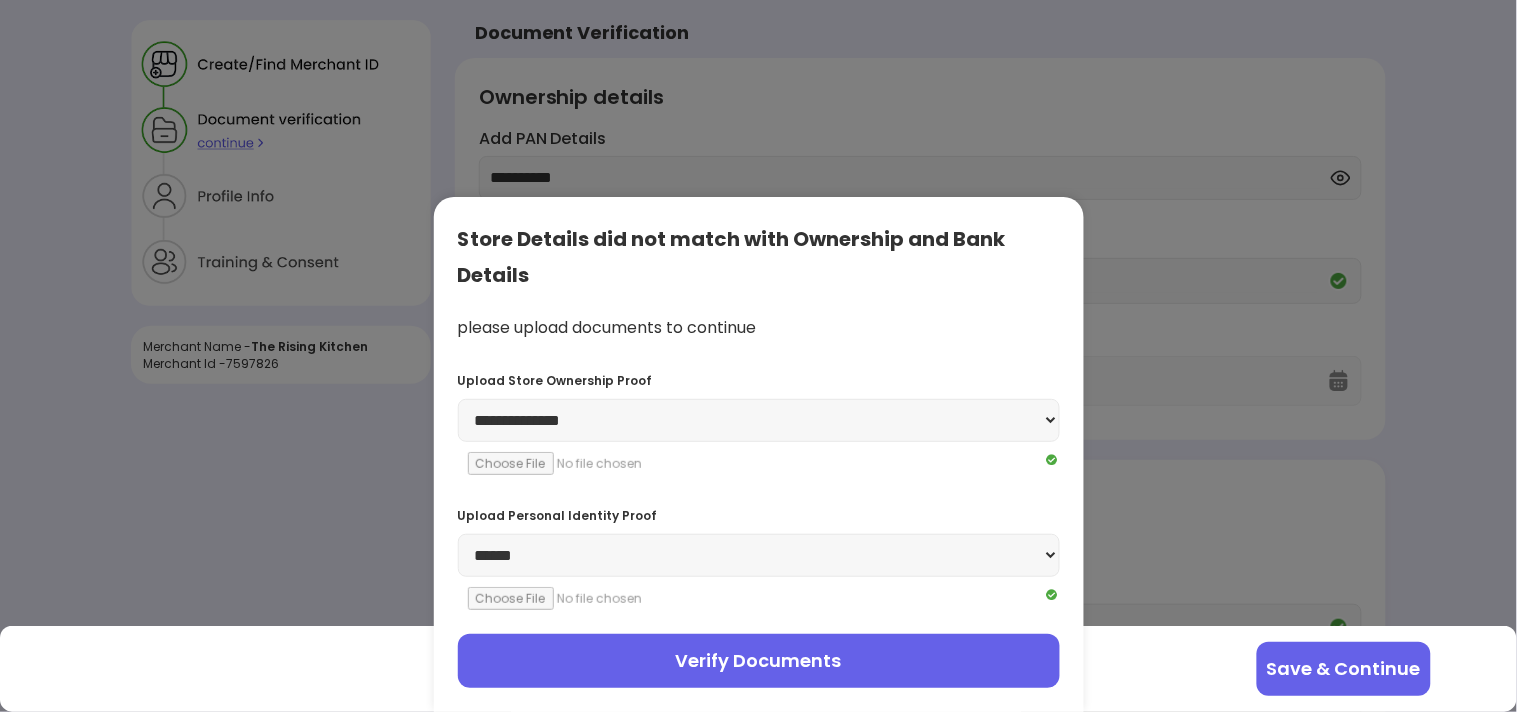 click on "Verify Documents" at bounding box center (759, 661) 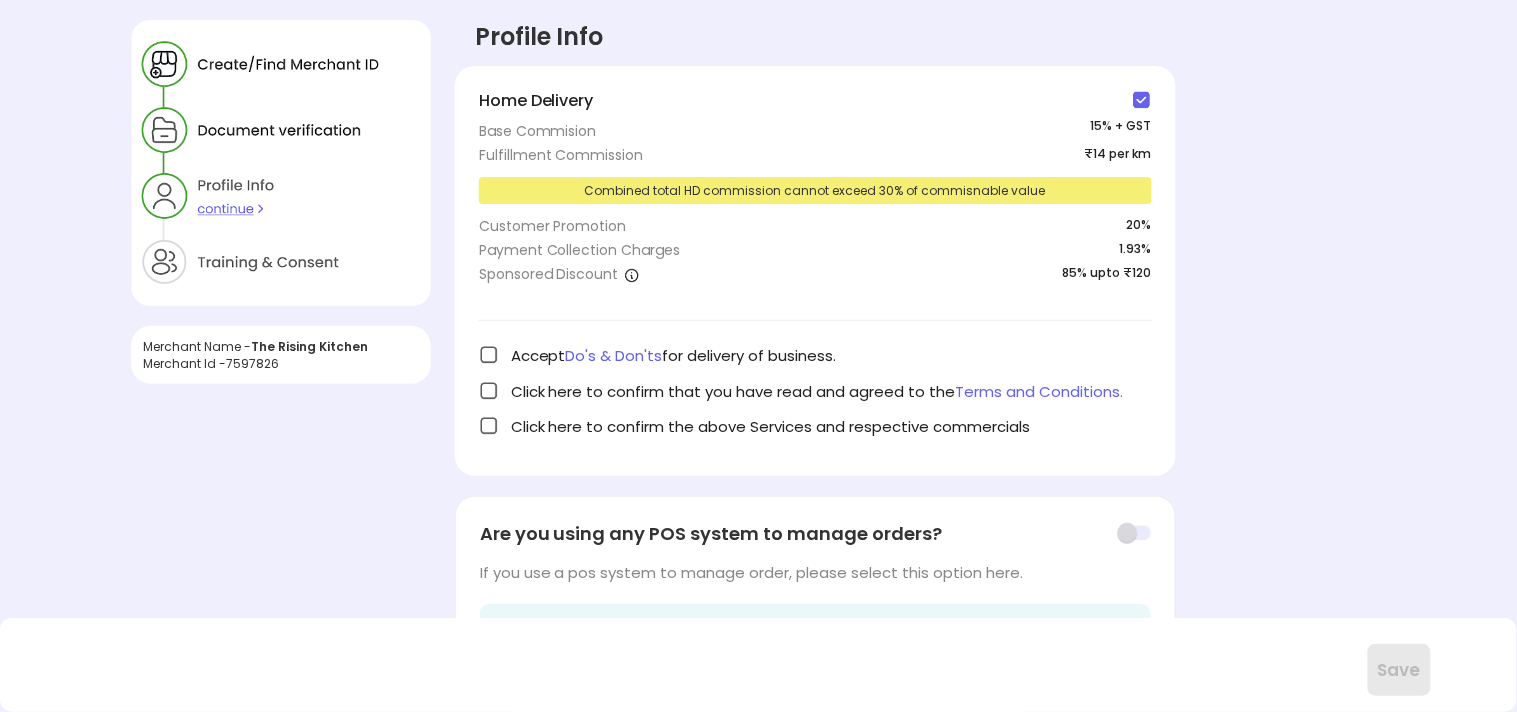 click at bounding box center [489, 355] 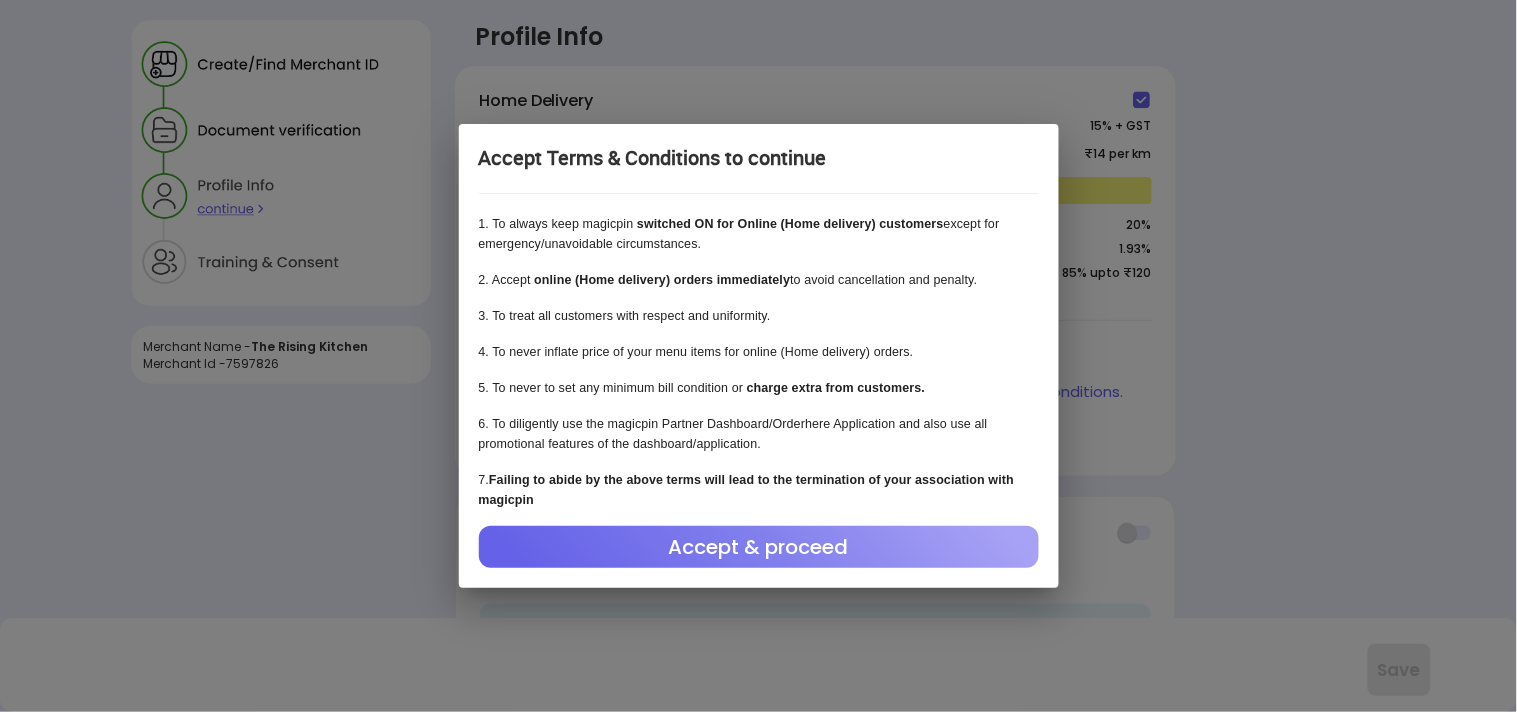 click on "Accept & proceed" at bounding box center [759, 547] 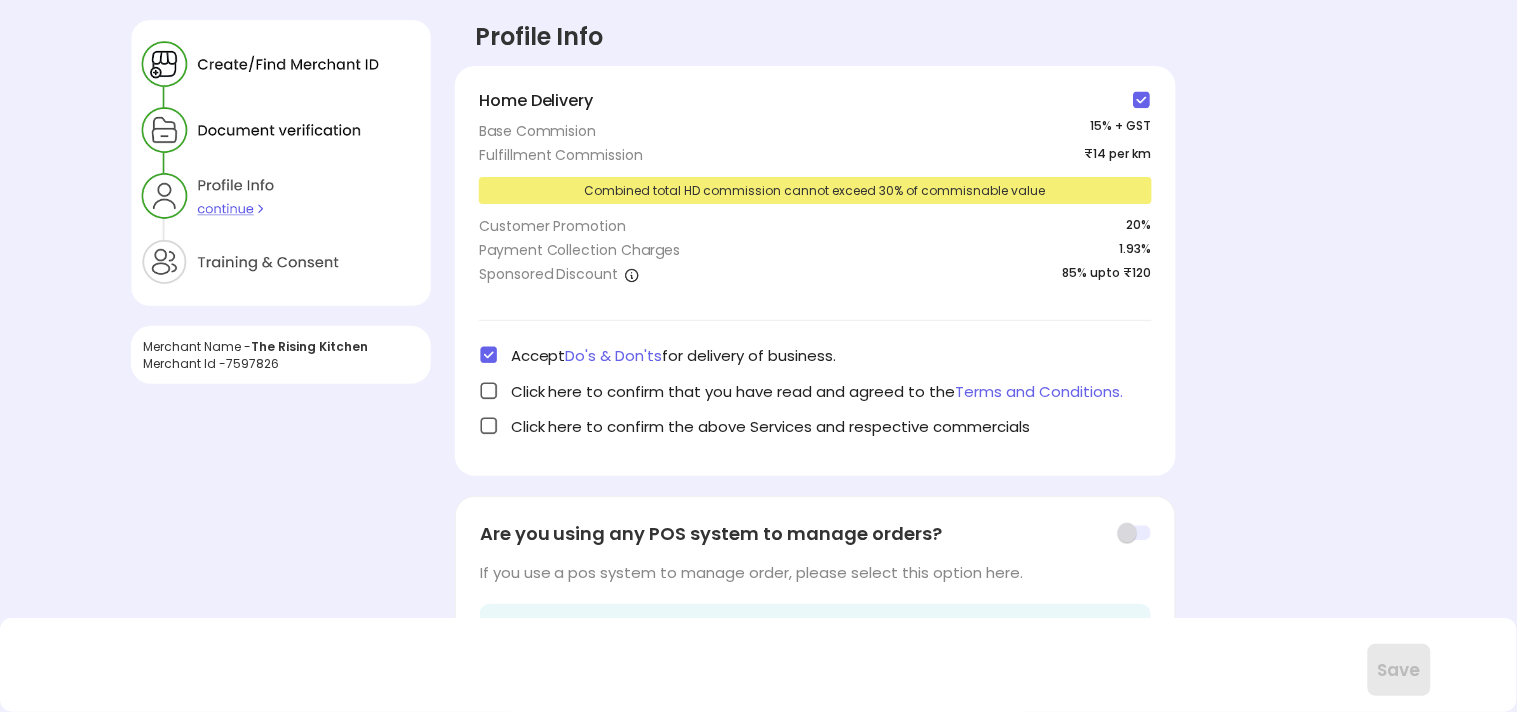 click at bounding box center [489, 391] 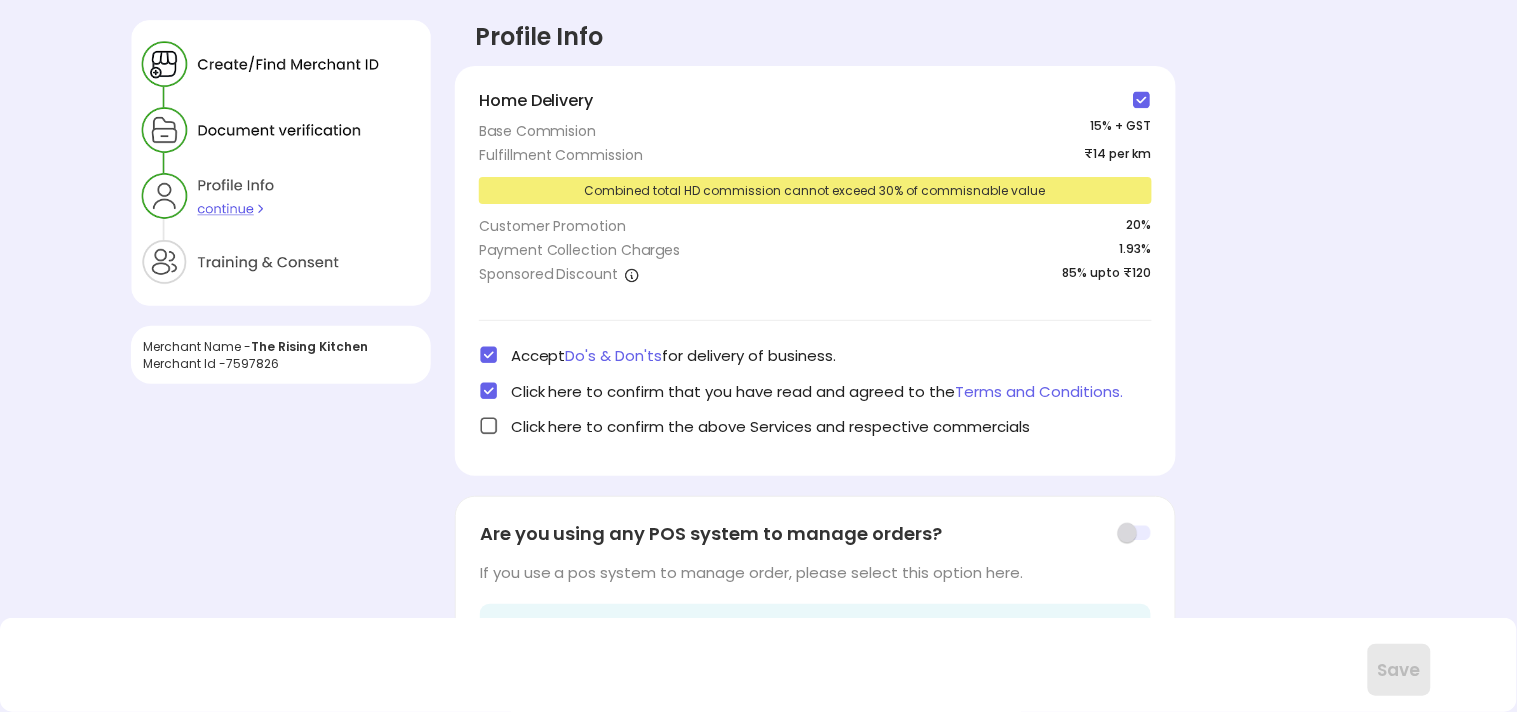 click at bounding box center [489, 426] 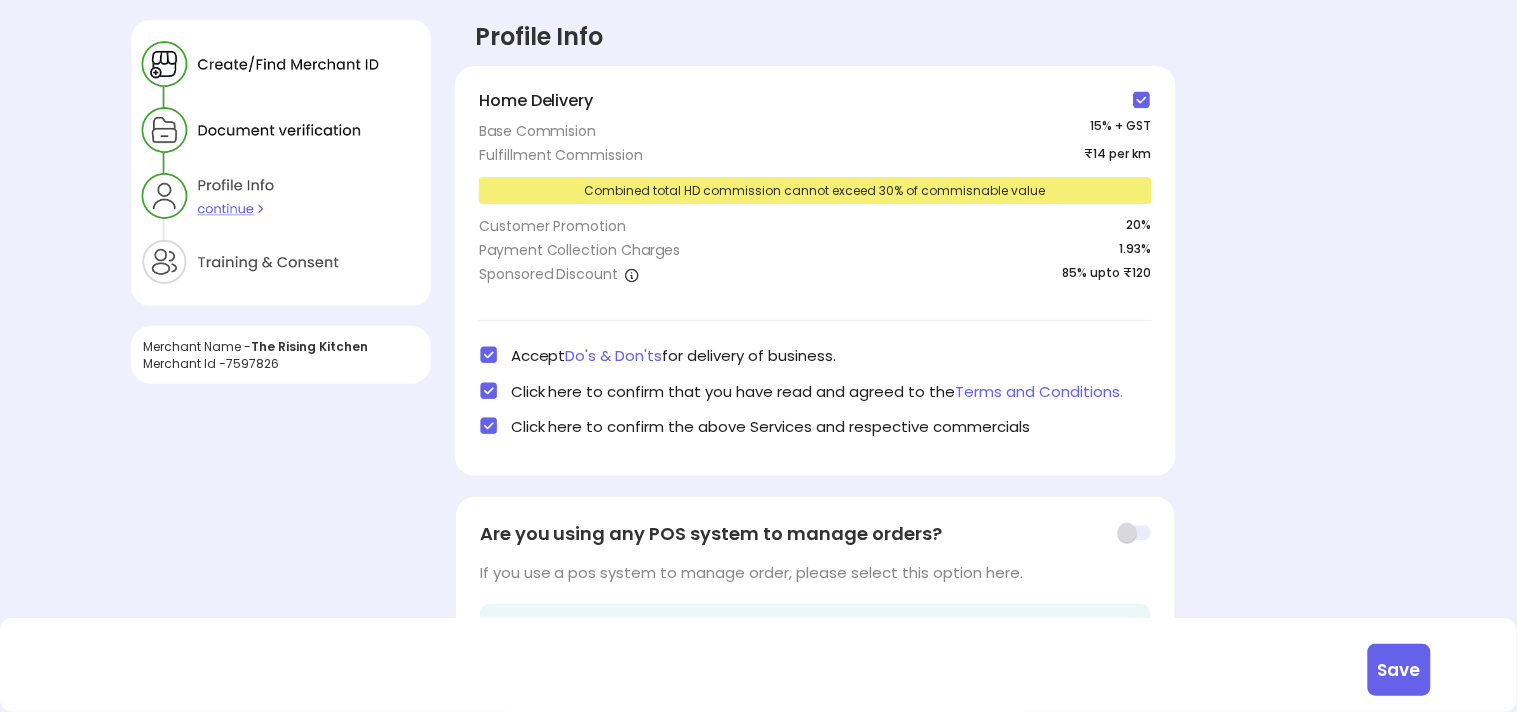 click at bounding box center (489, 426) 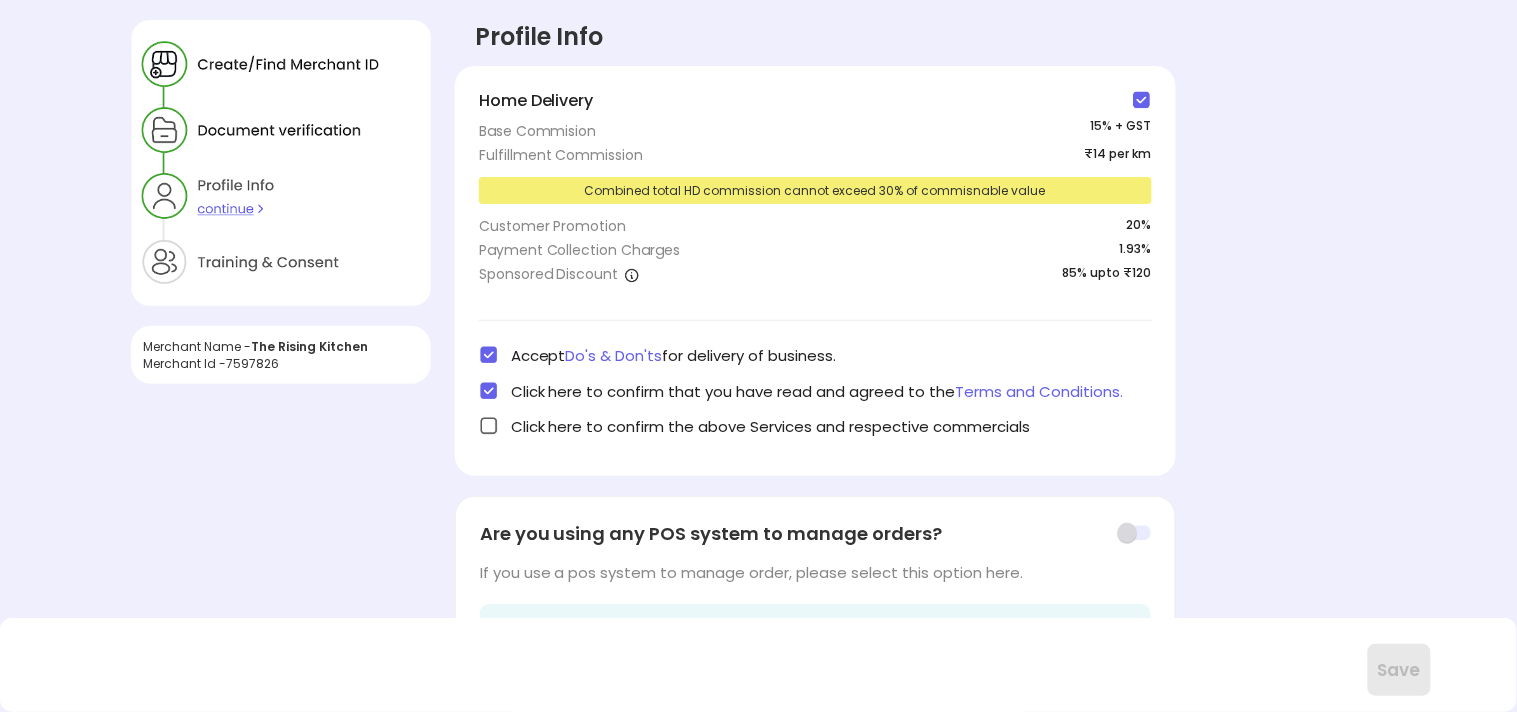click at bounding box center [489, 426] 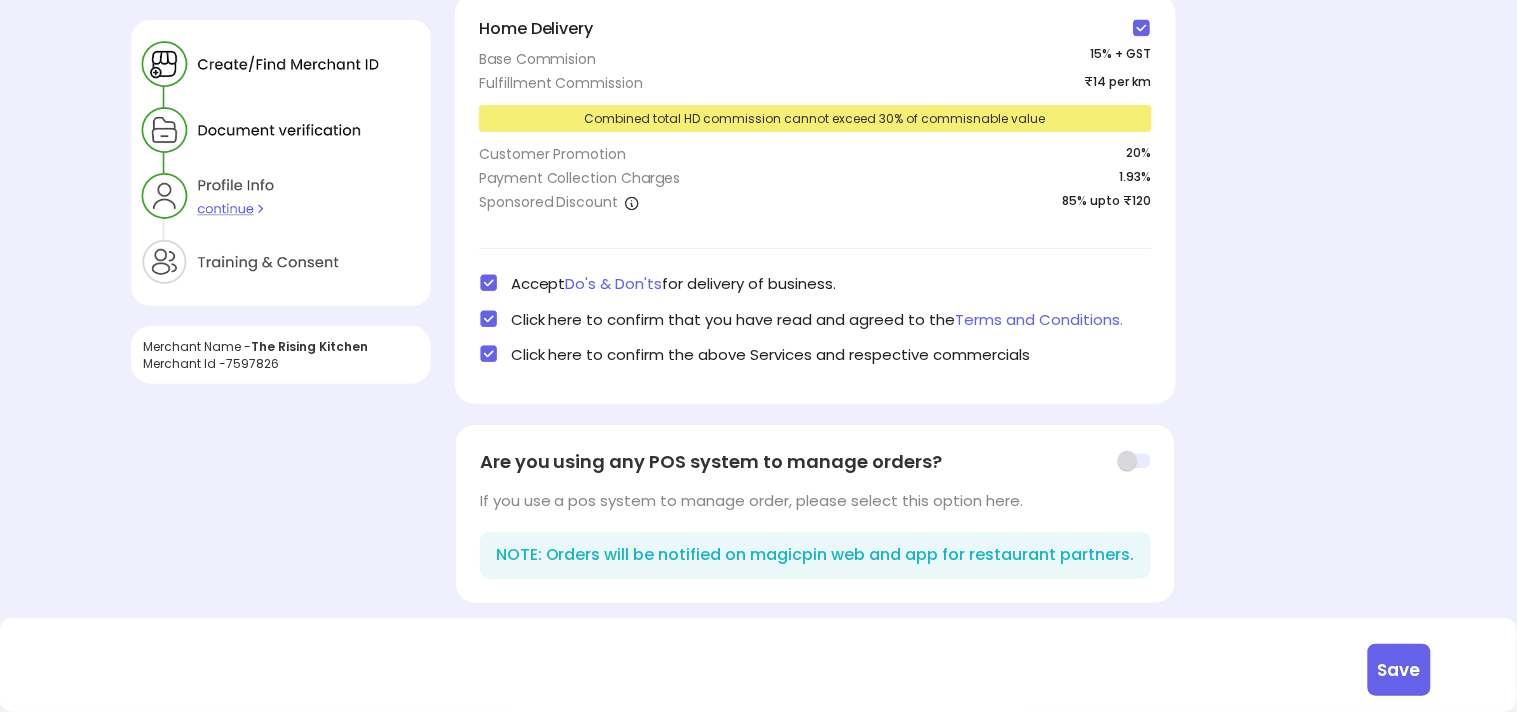 scroll, scrollTop: 73, scrollLeft: 0, axis: vertical 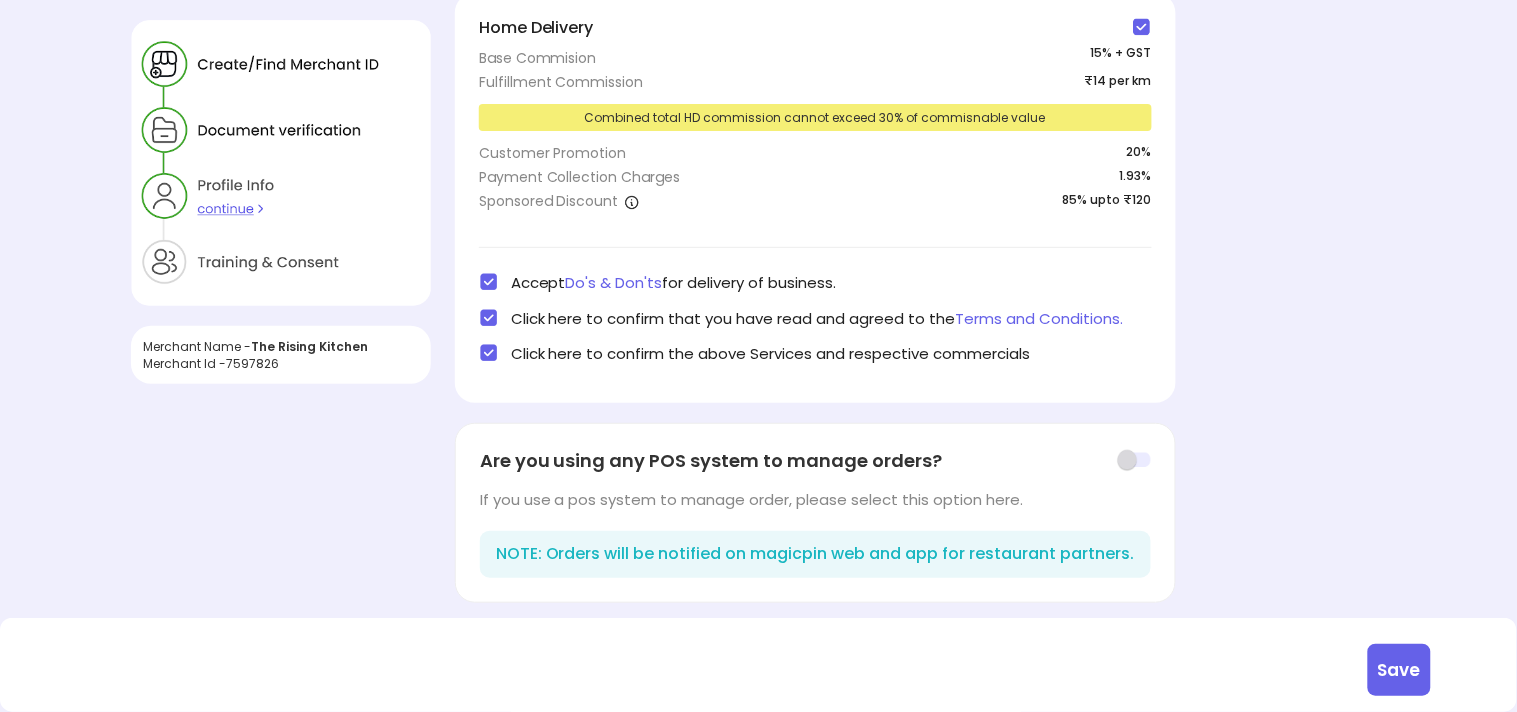 drag, startPoint x: 1388, startPoint y: 668, endPoint x: 1224, endPoint y: 552, distance: 200.87807 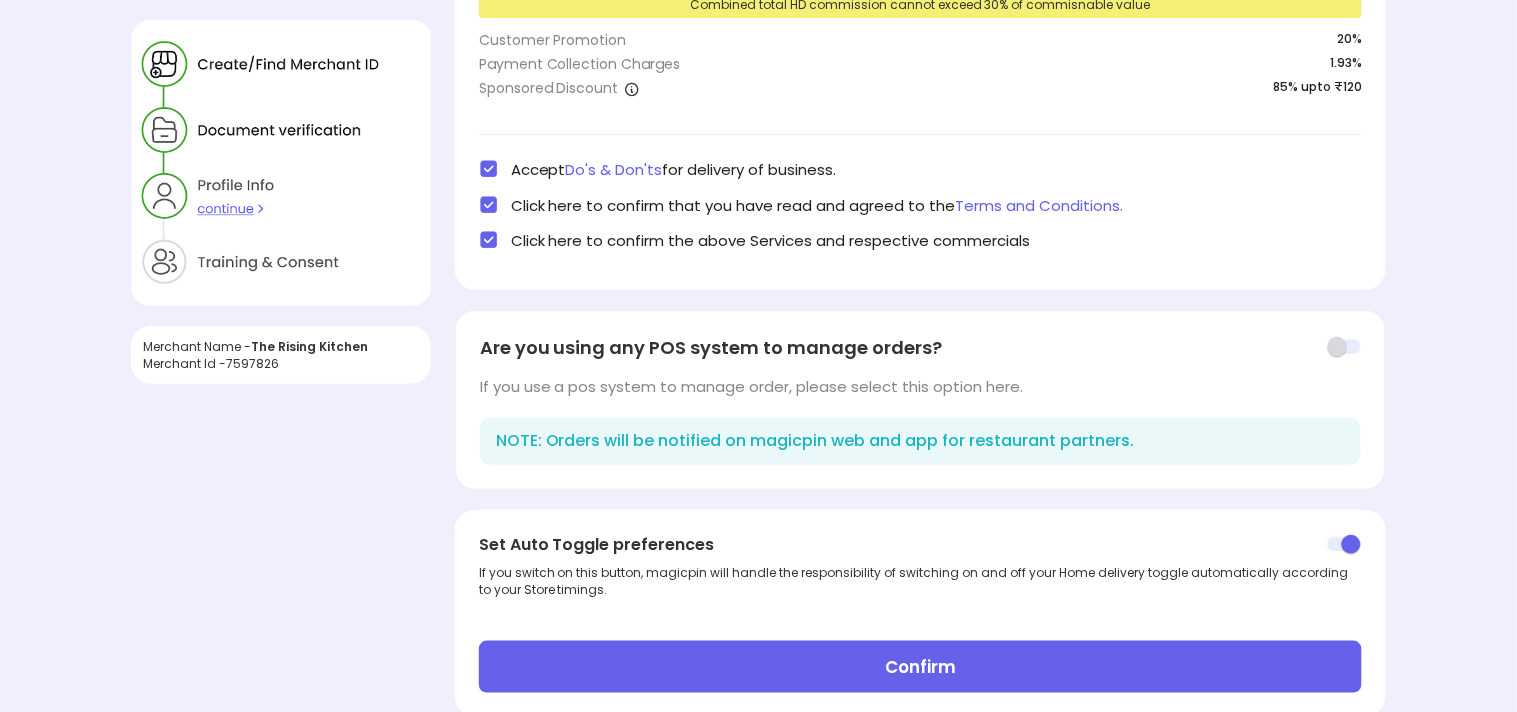 scroll, scrollTop: 231, scrollLeft: 0, axis: vertical 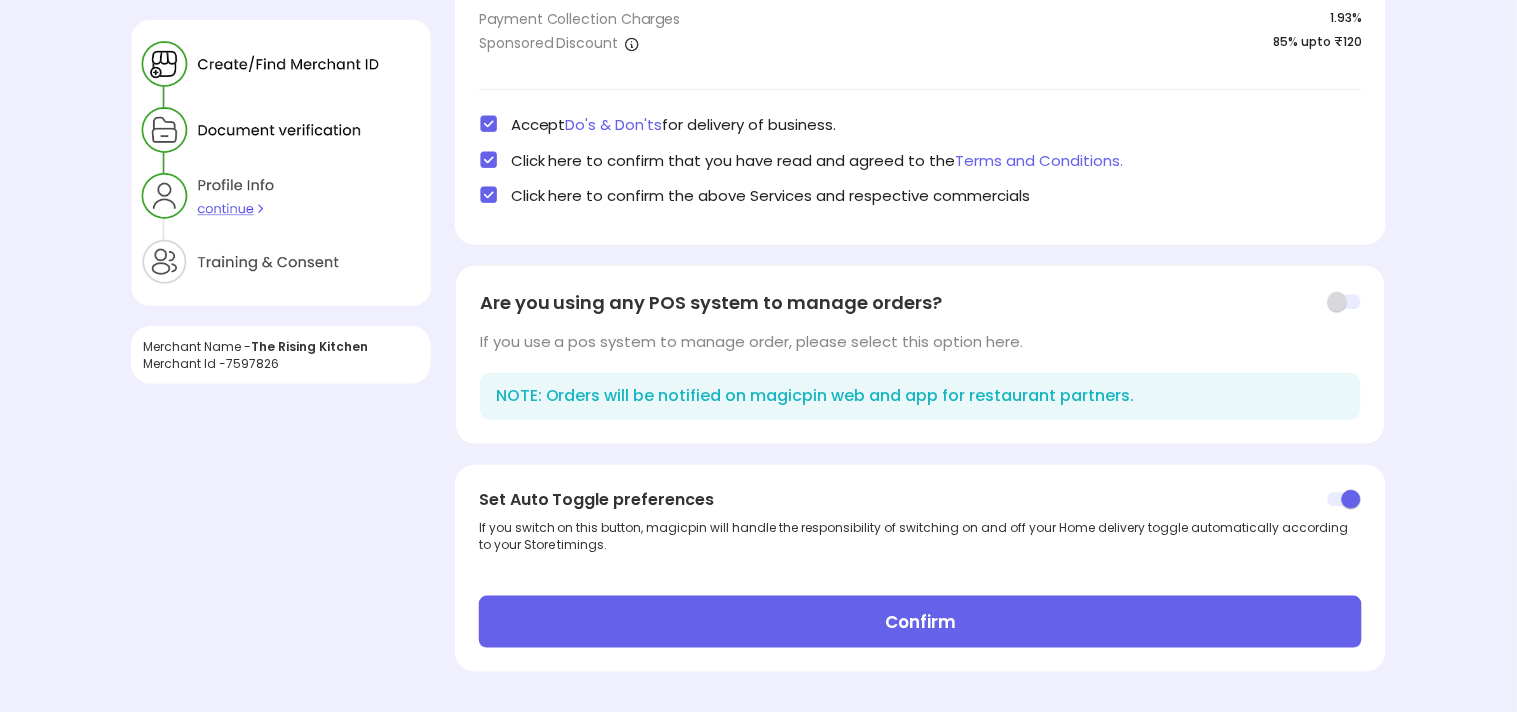 click at bounding box center [1345, 500] 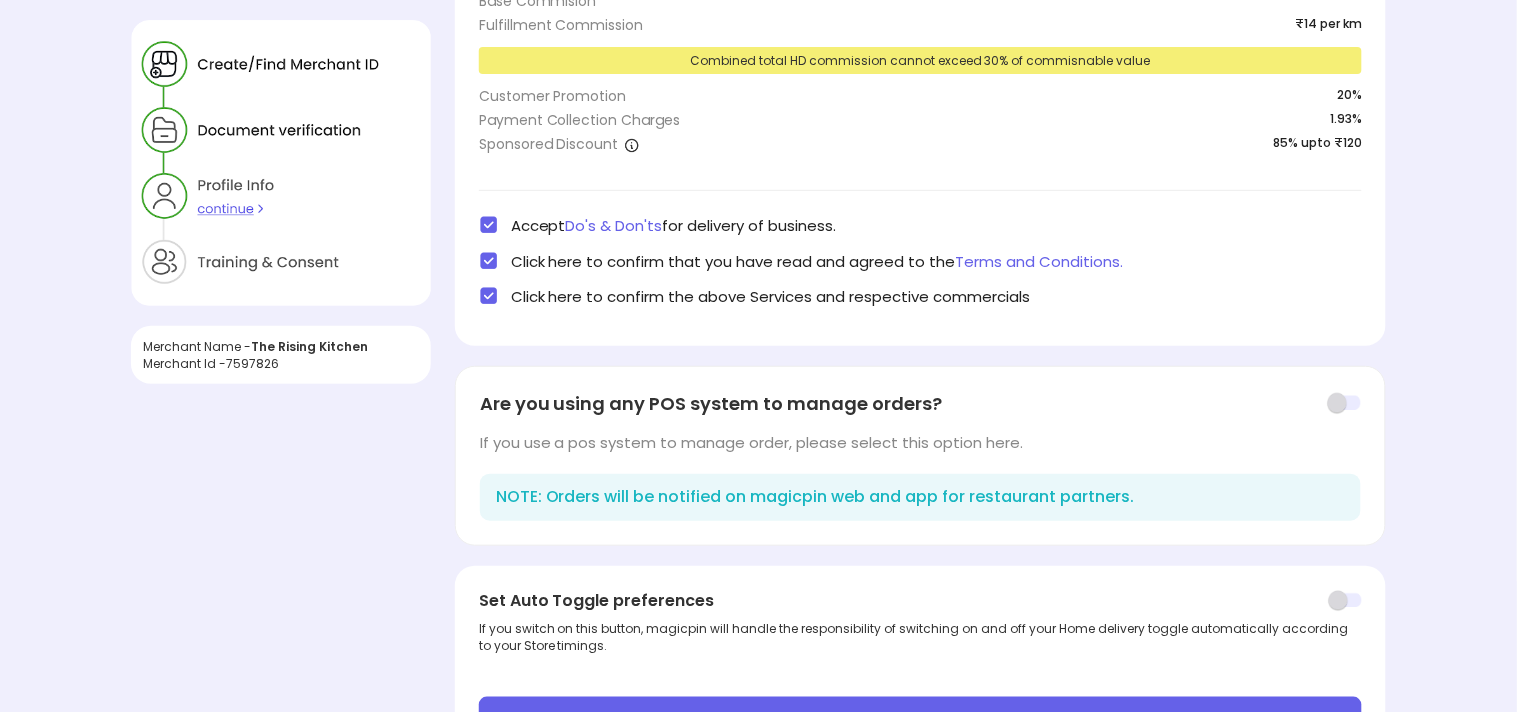 scroll, scrollTop: 231, scrollLeft: 0, axis: vertical 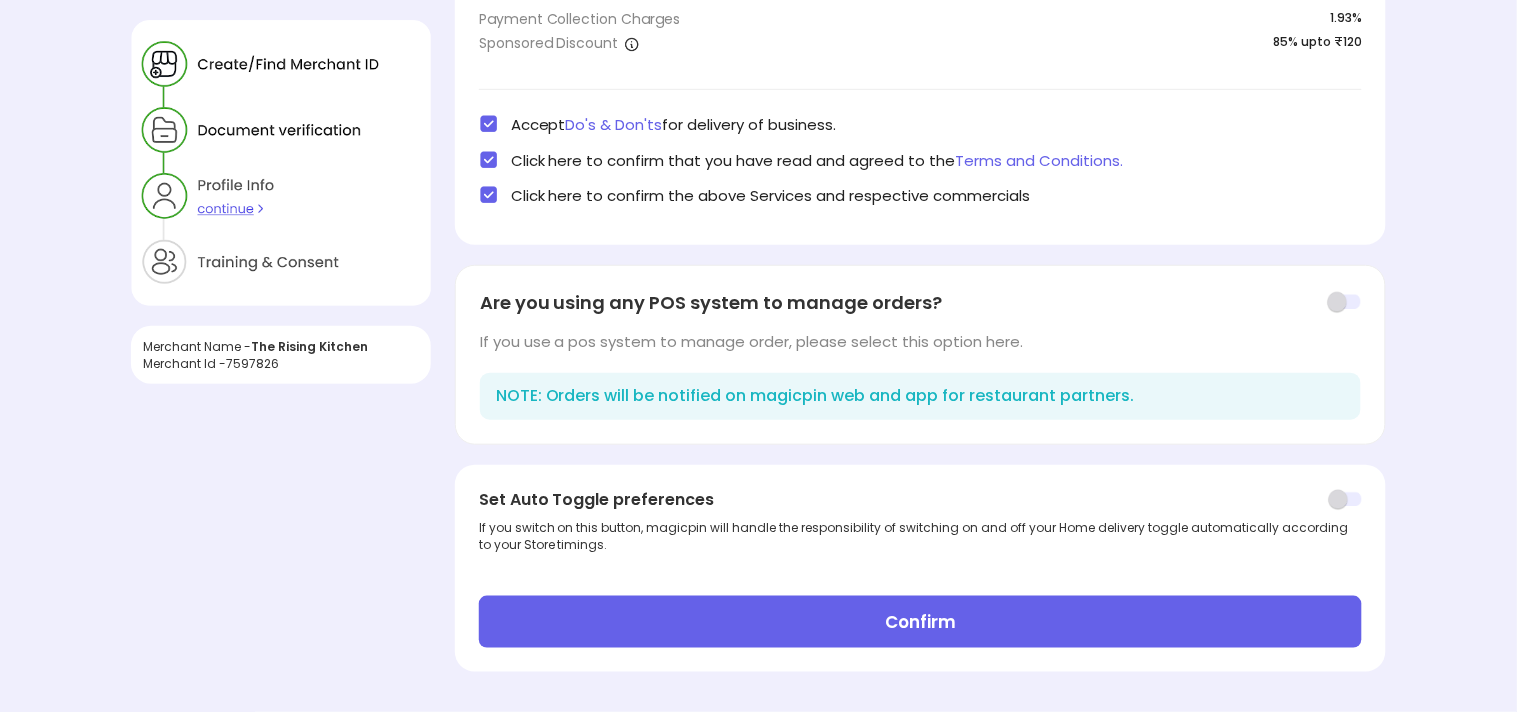 click on "Confirm" at bounding box center [920, 622] 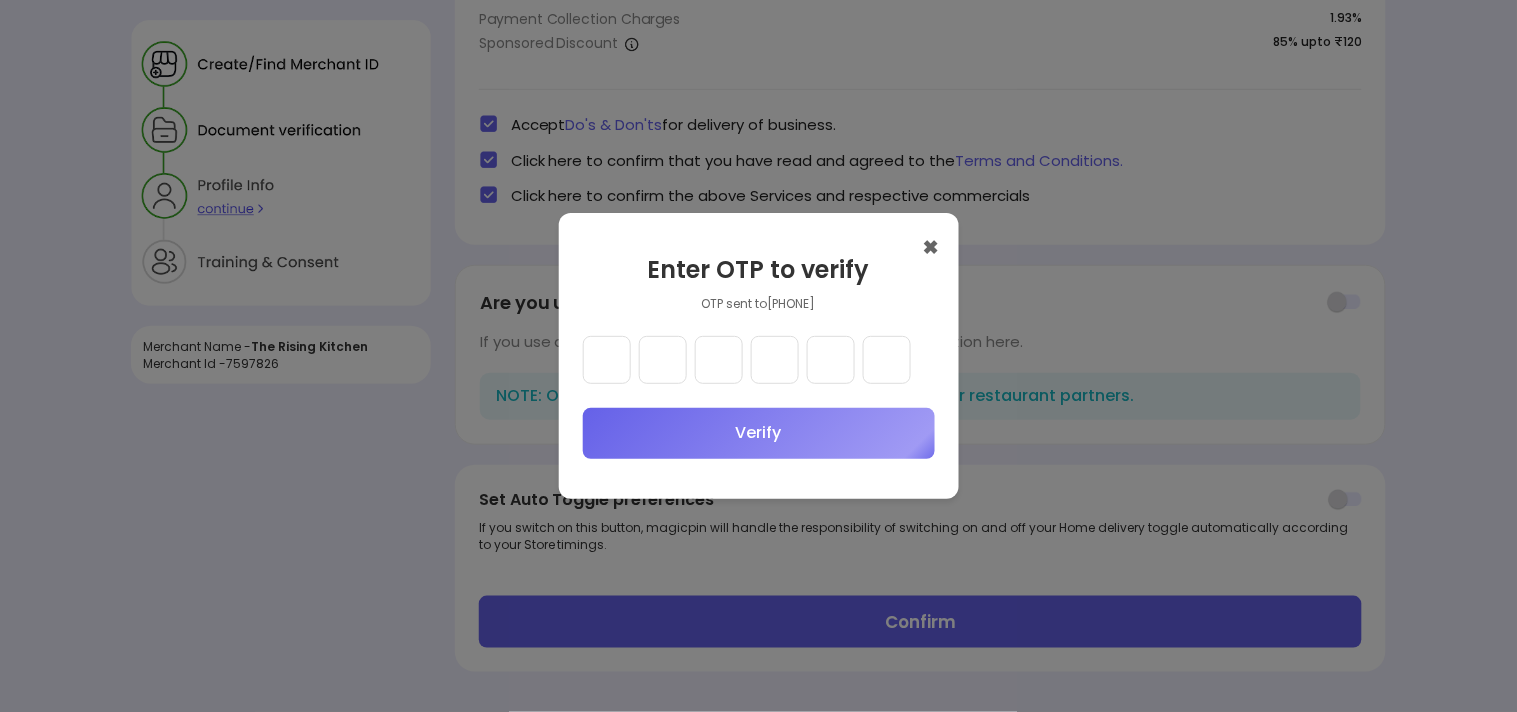 click at bounding box center (607, 360) 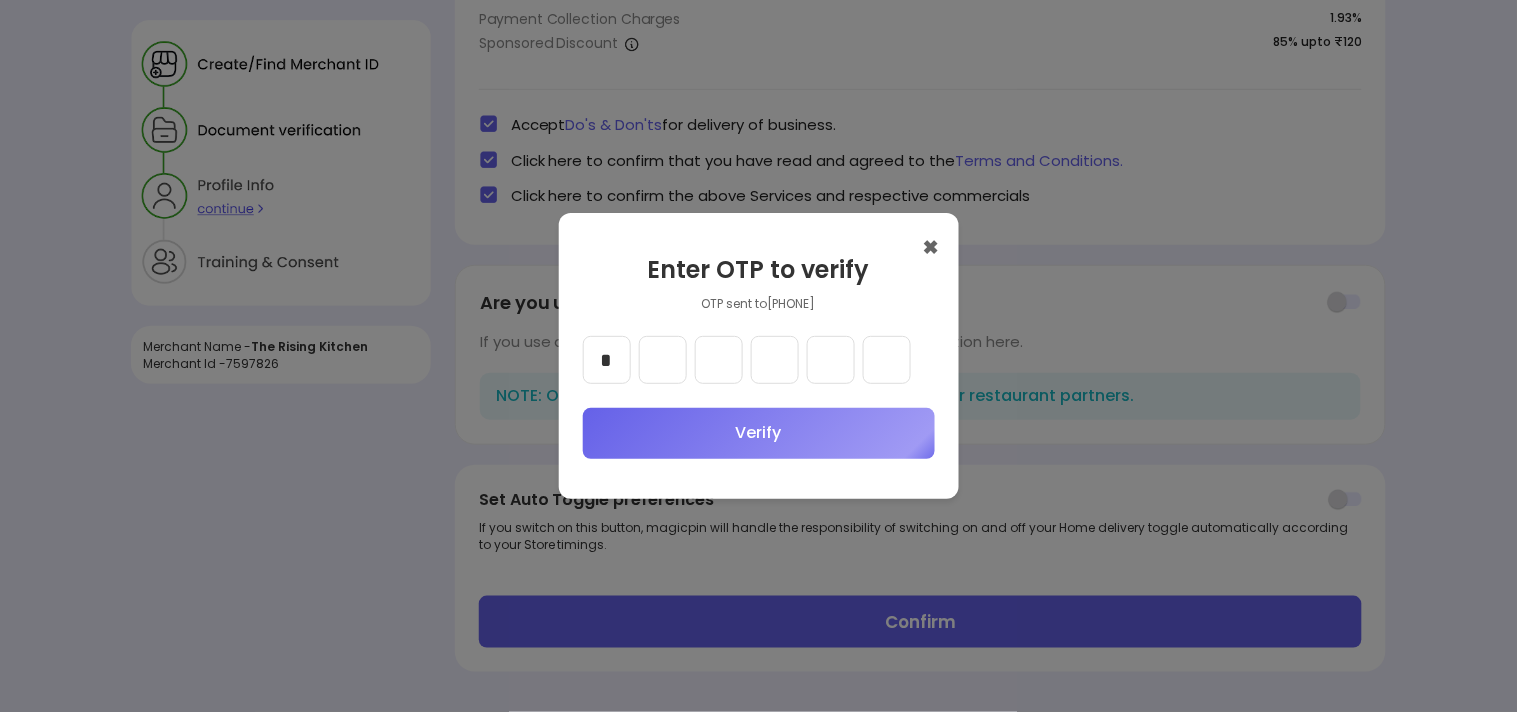 type on "*" 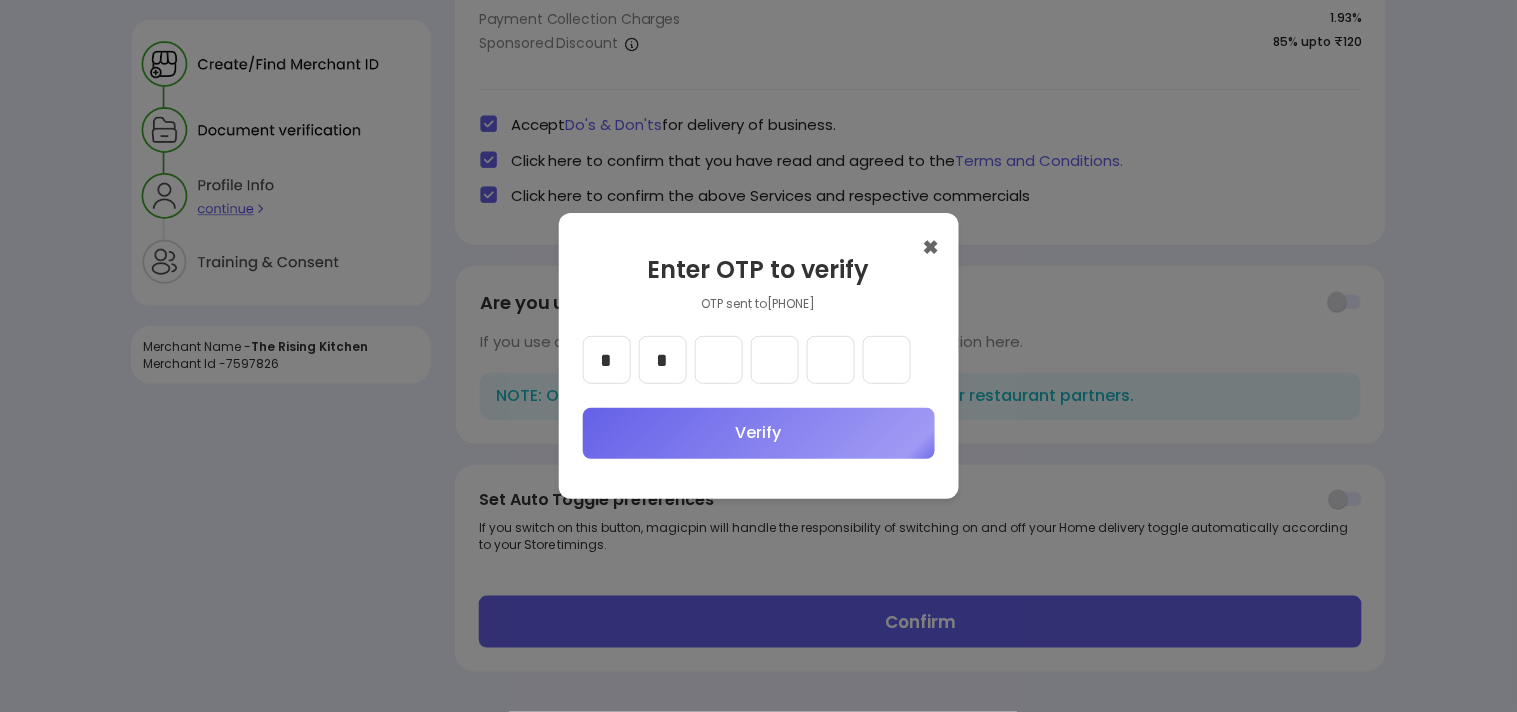 type on "*" 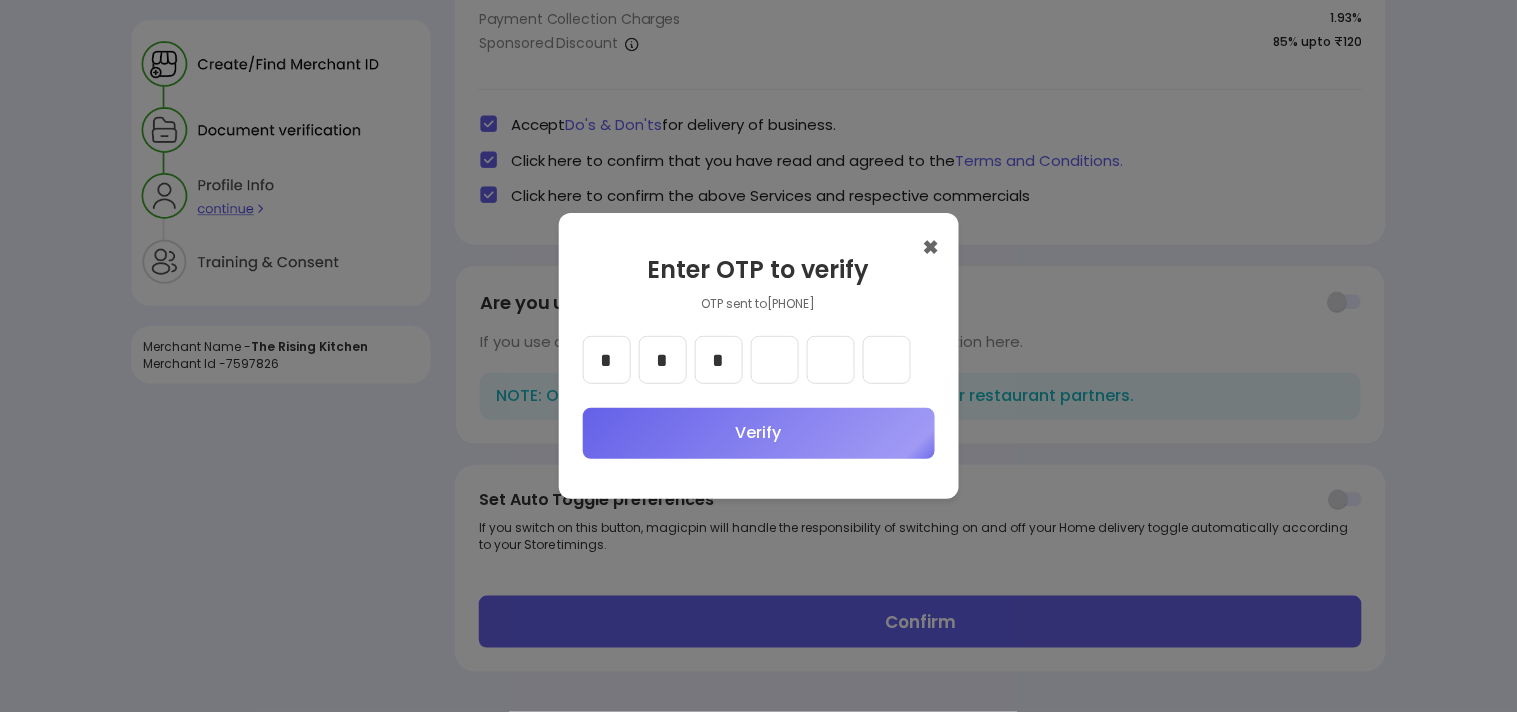 type on "*" 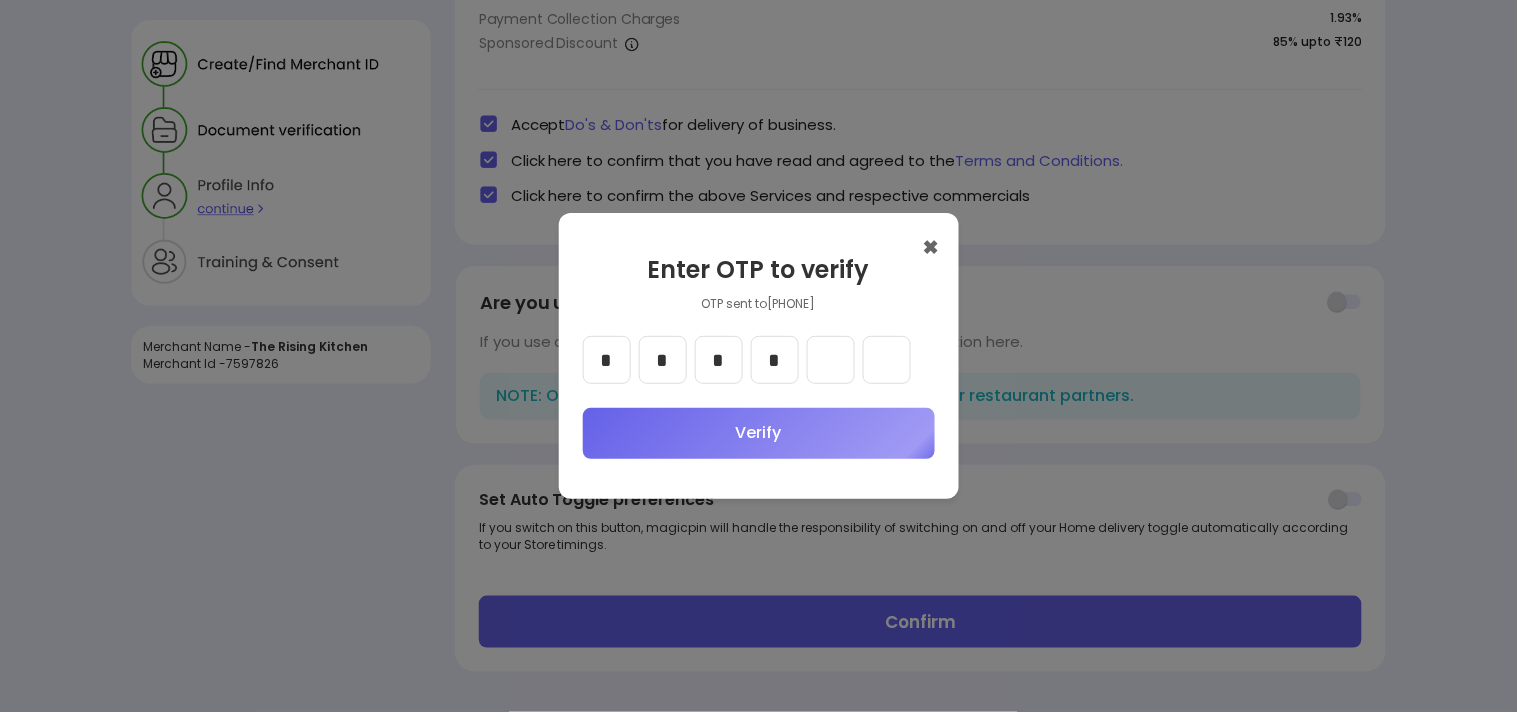 type on "*" 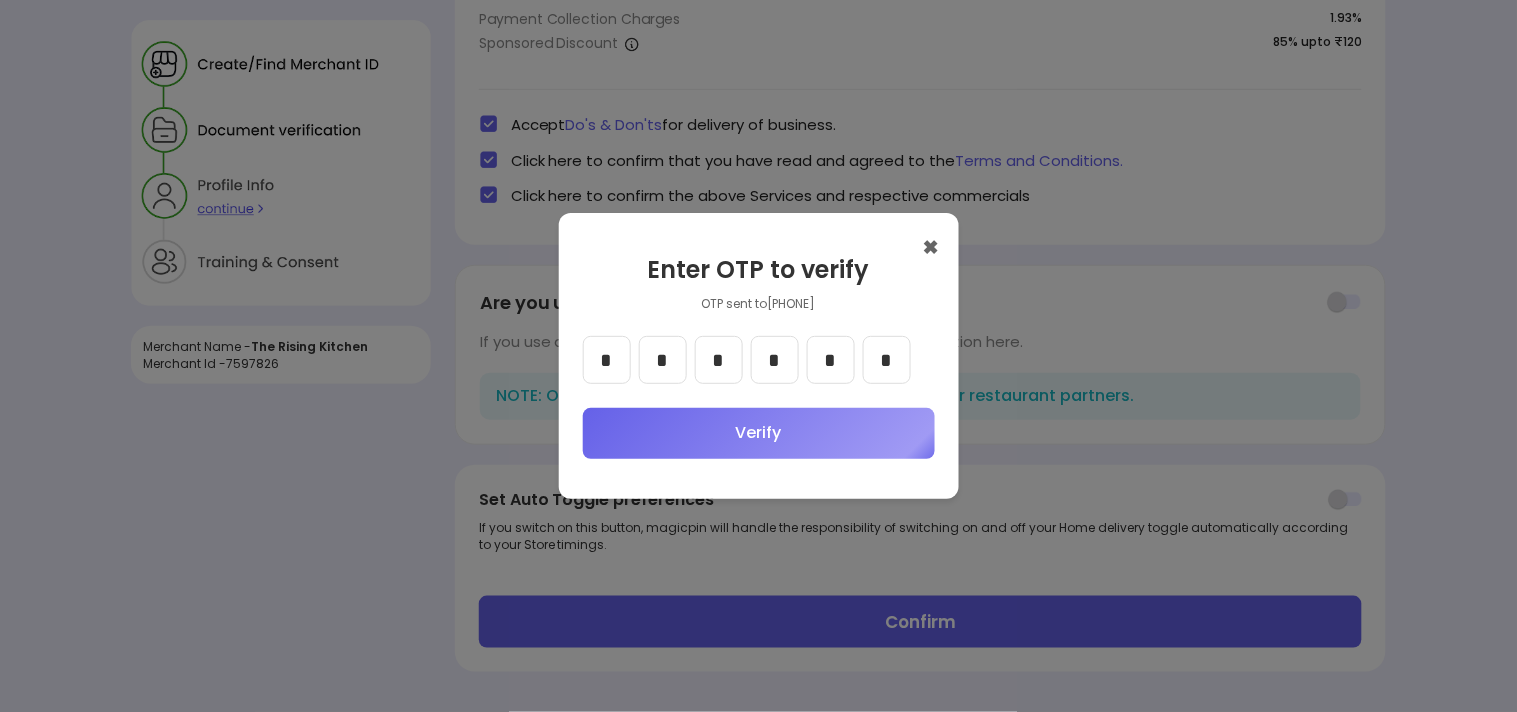type on "*" 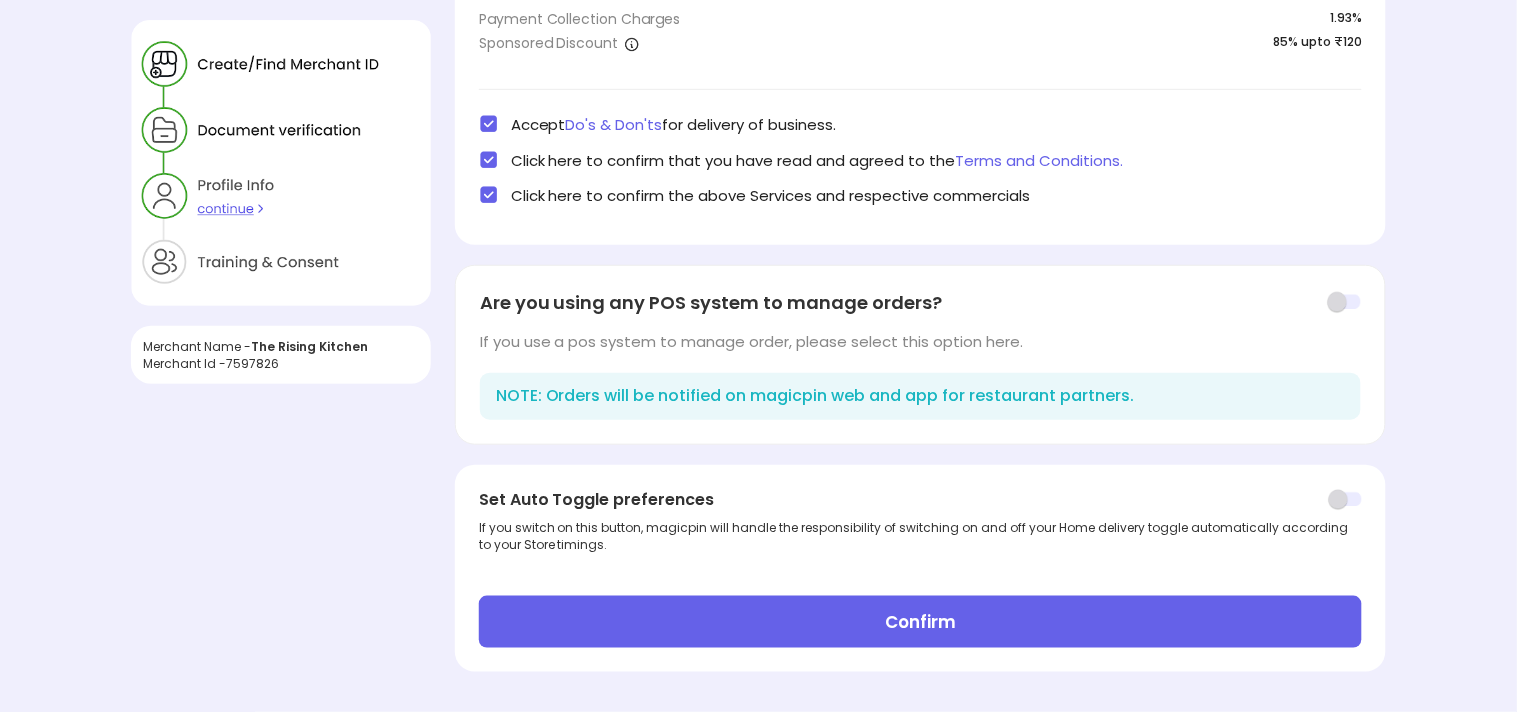 click on "Confirm" at bounding box center [920, 622] 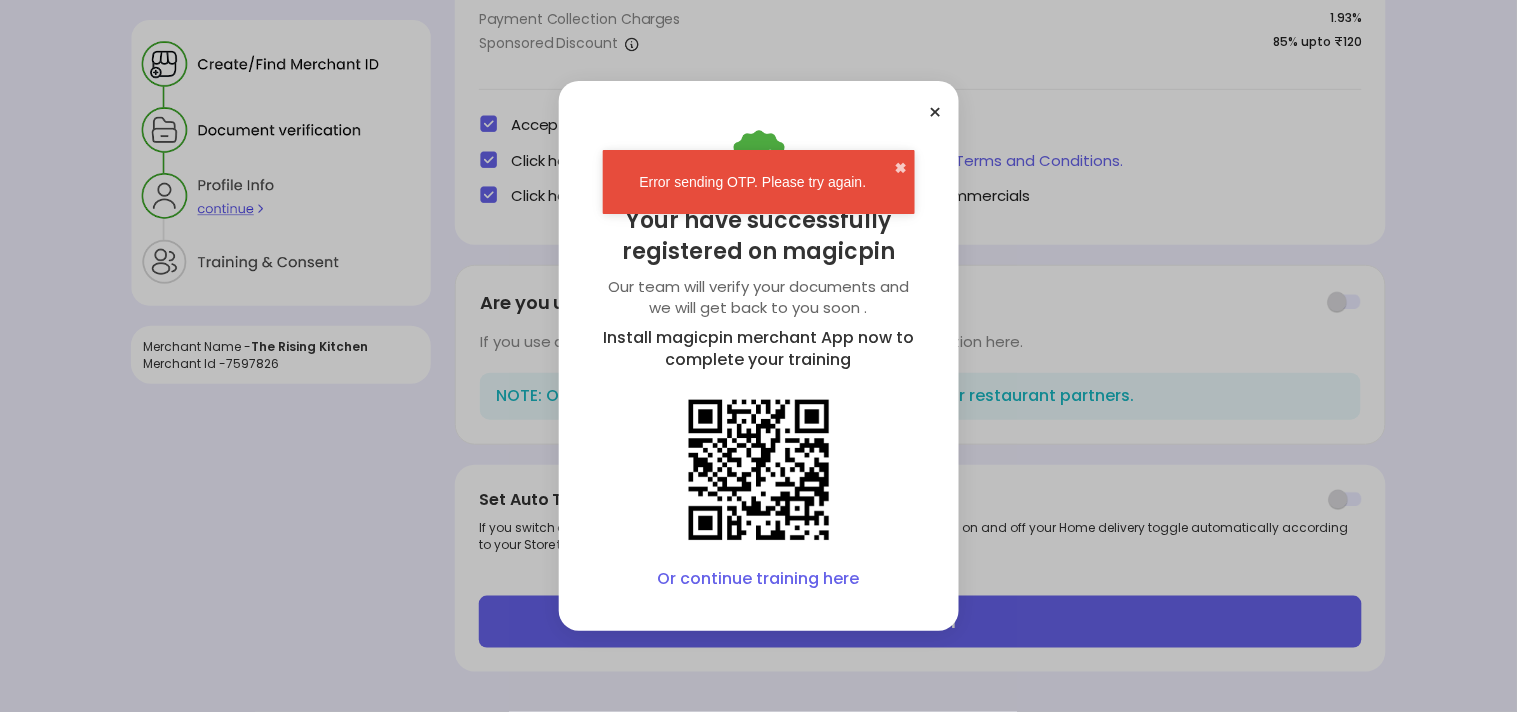 click on "× Your have successfully registered on magicpin Our team will verify your documents and we will get back to you soon . Install magicpin merchant App now to complete your training Or continue training here" at bounding box center (758, 356) 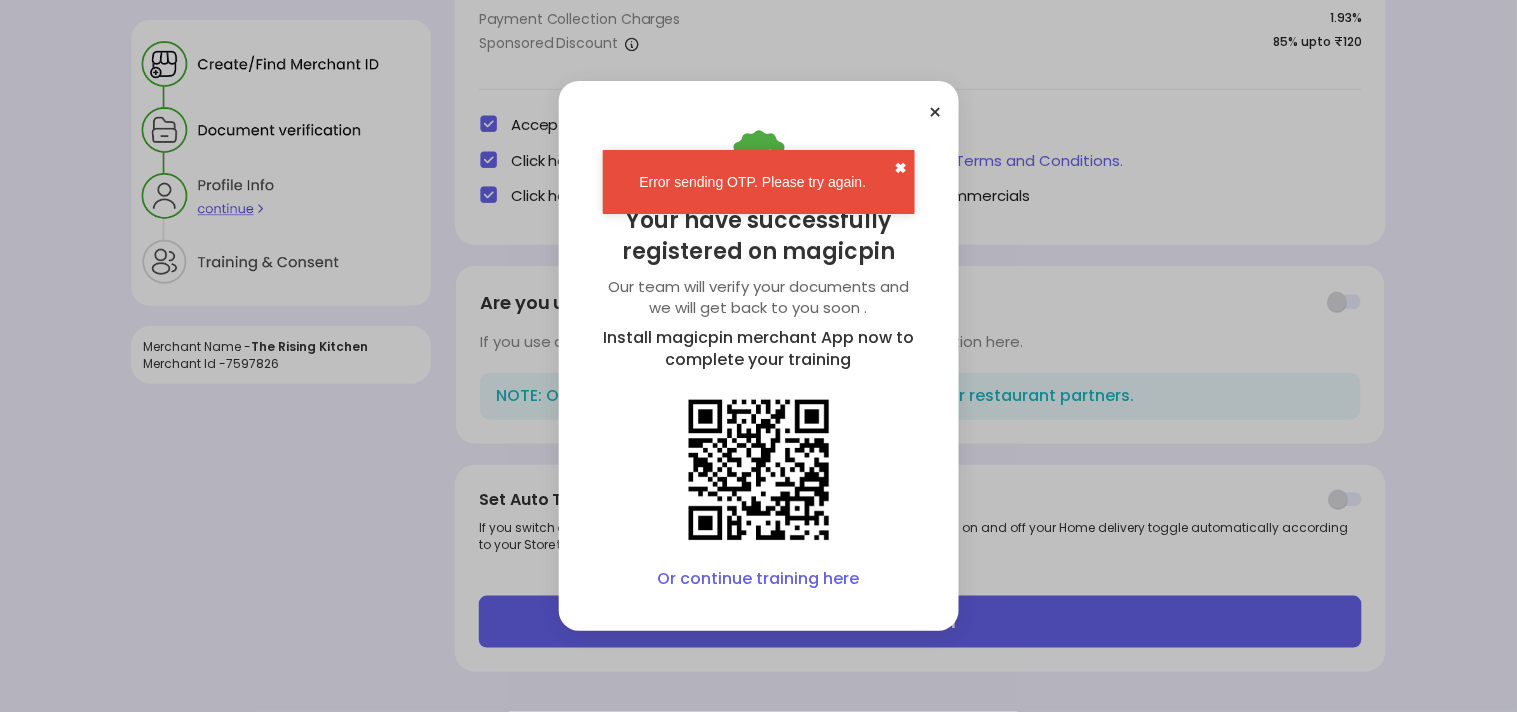 click on "✖" at bounding box center (901, 168) 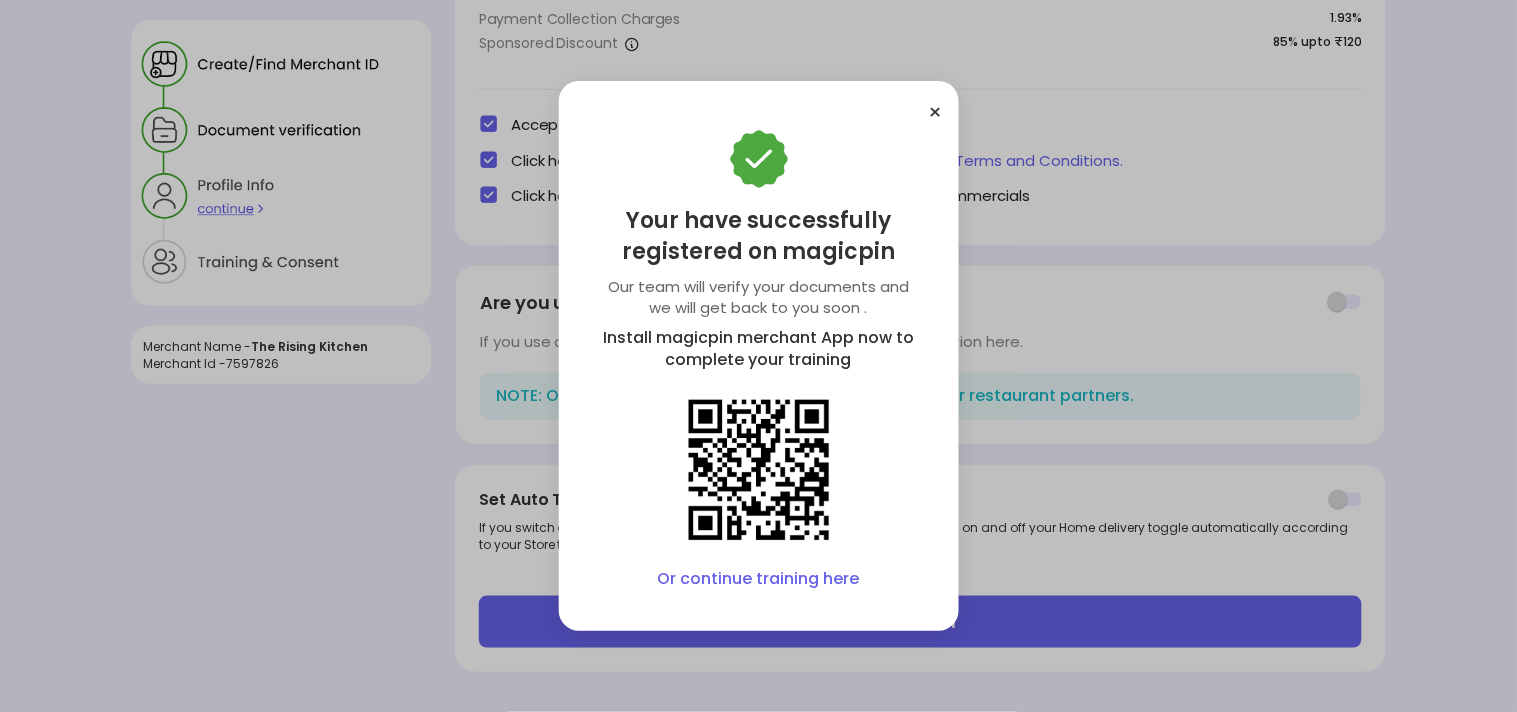 click on "Or continue training here" at bounding box center (759, 579) 